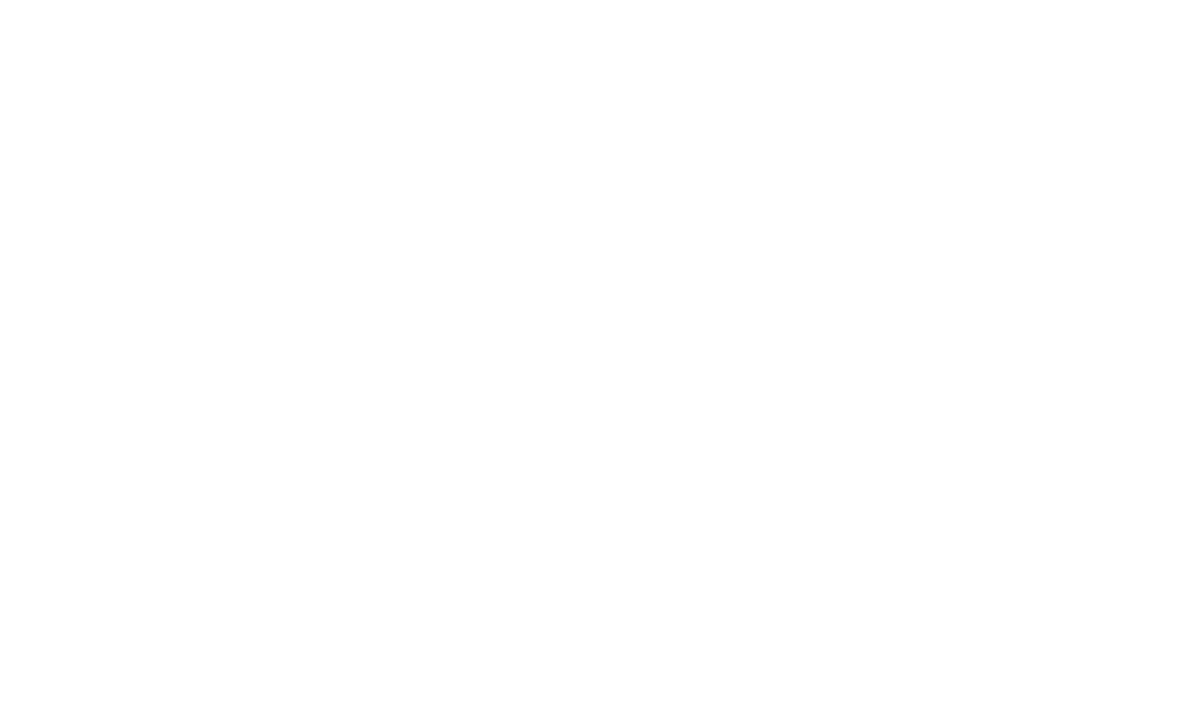 scroll, scrollTop: 0, scrollLeft: 0, axis: both 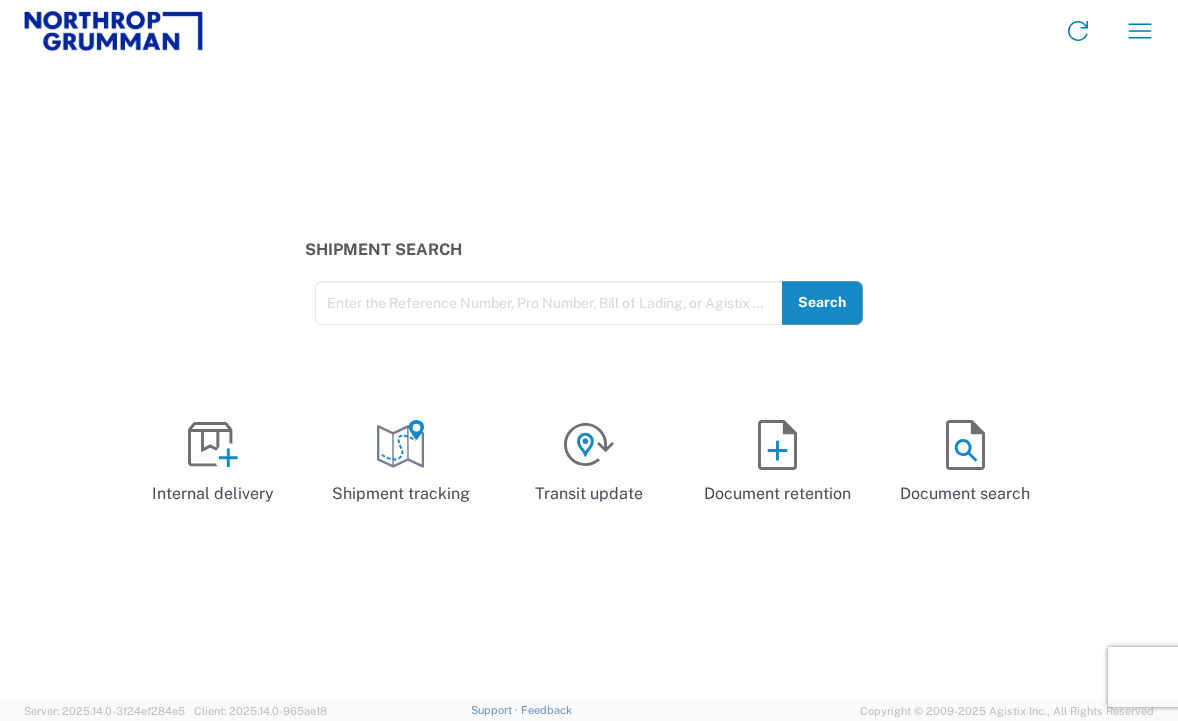 click on "Shipment Search  Enter the Reference Number, Pro Number, Bill of Lading, or Agistix Number (at least 4 chars)  Search
Internal delivery
Shipment tracking
Transit update
Document retention
Document search" 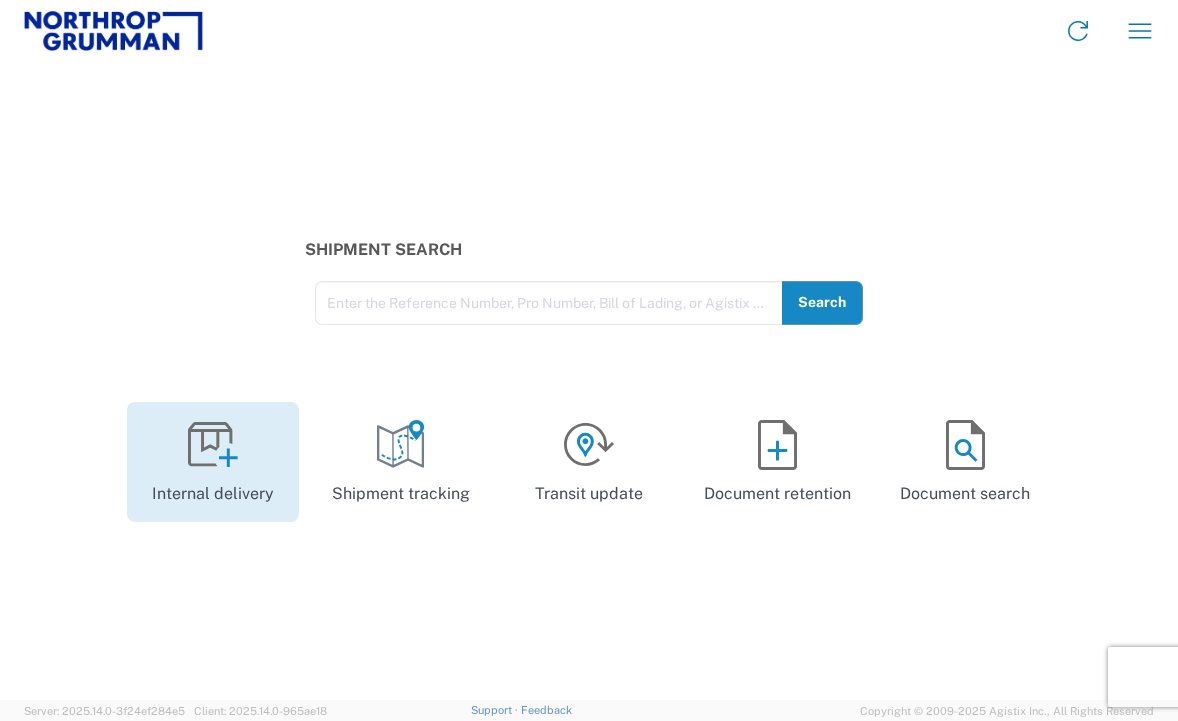 click 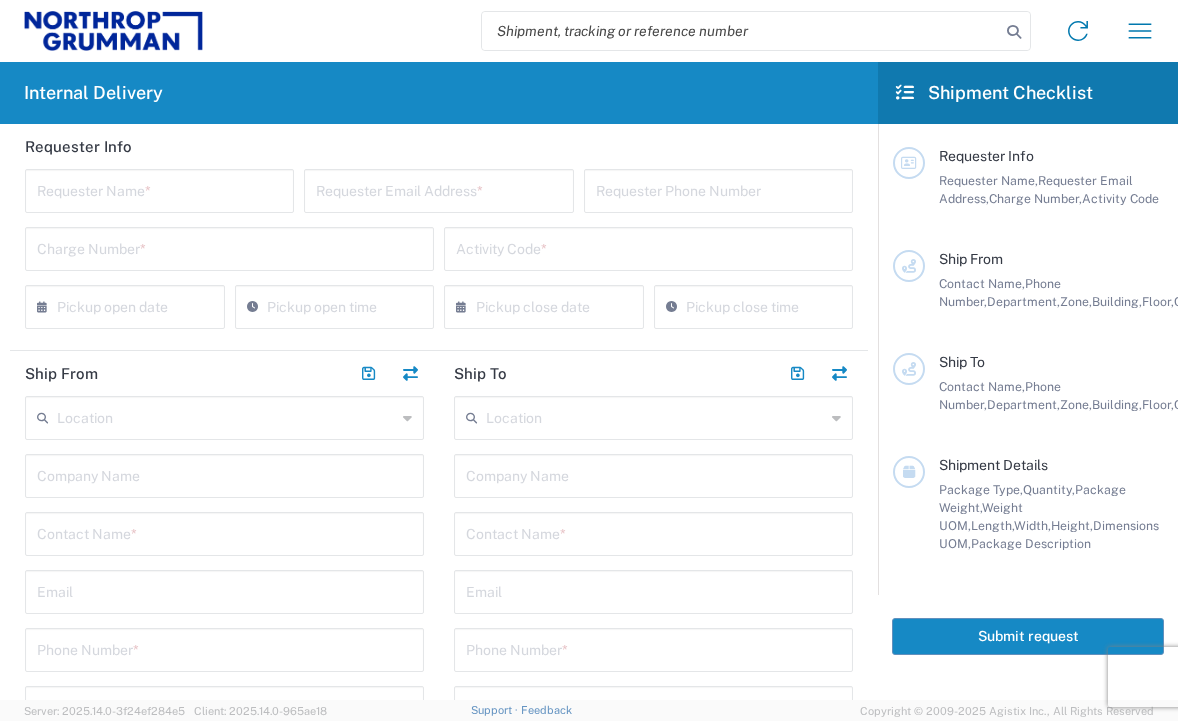 click at bounding box center [159, 189] 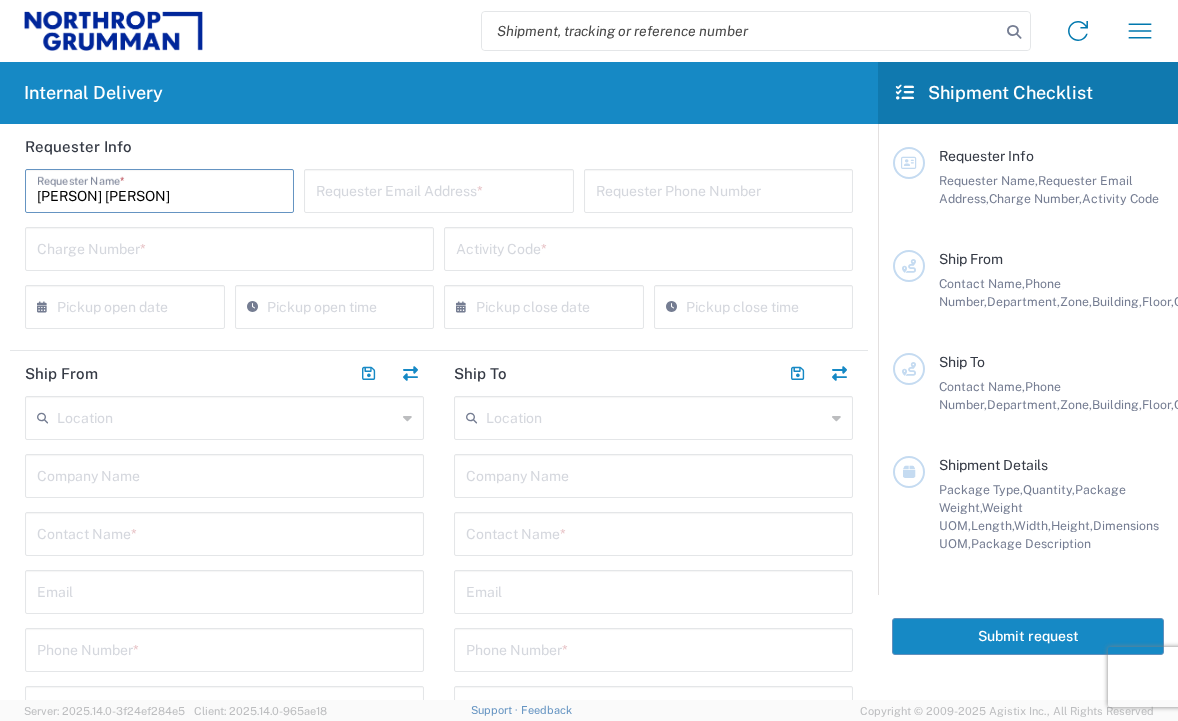 type on "[PERSON] [PERSON]" 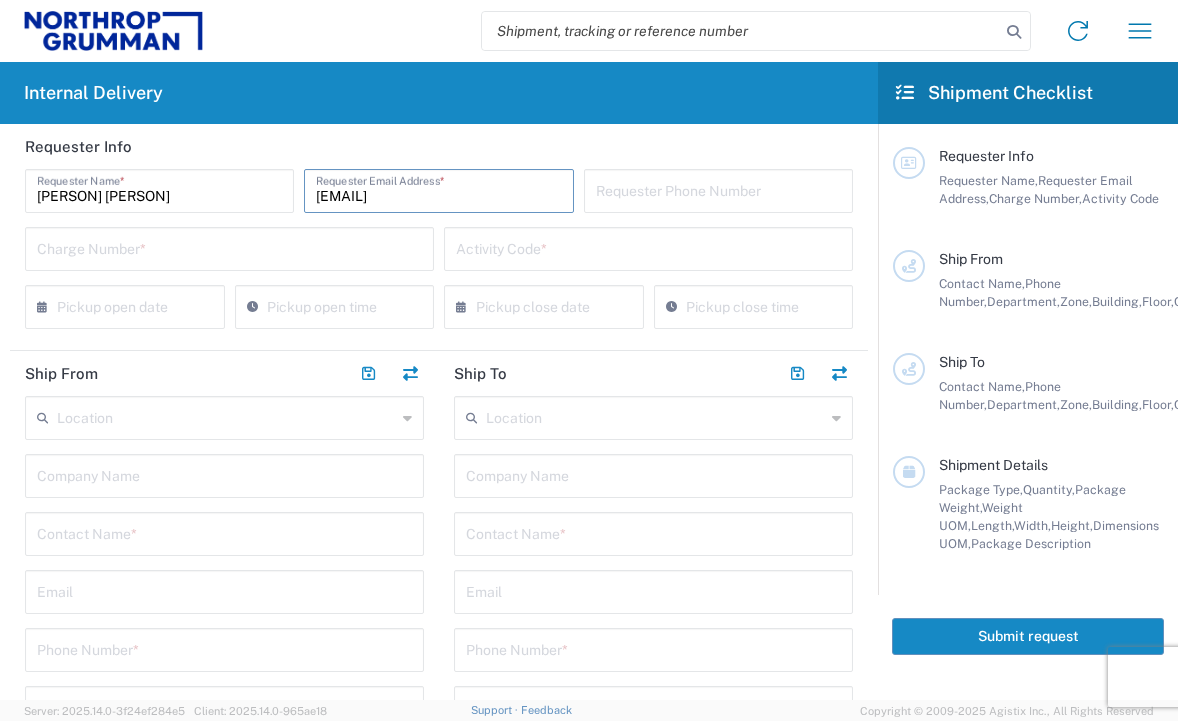 type on "[EMAIL]" 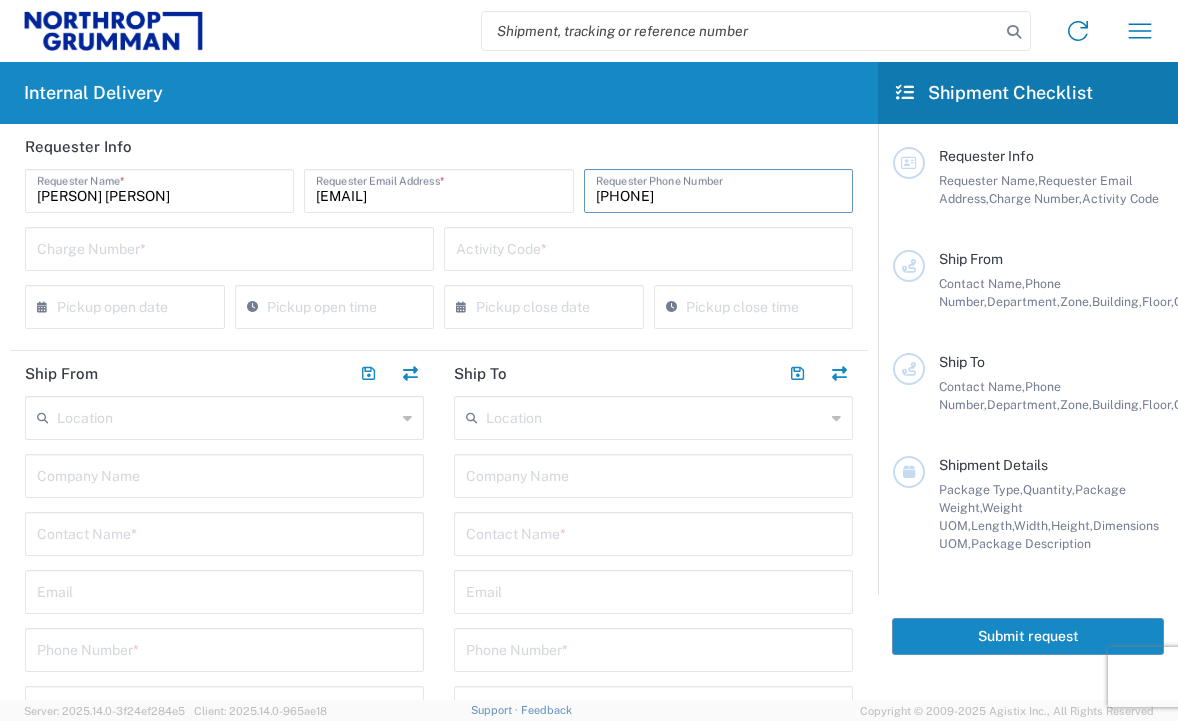 type on "[PHONE]" 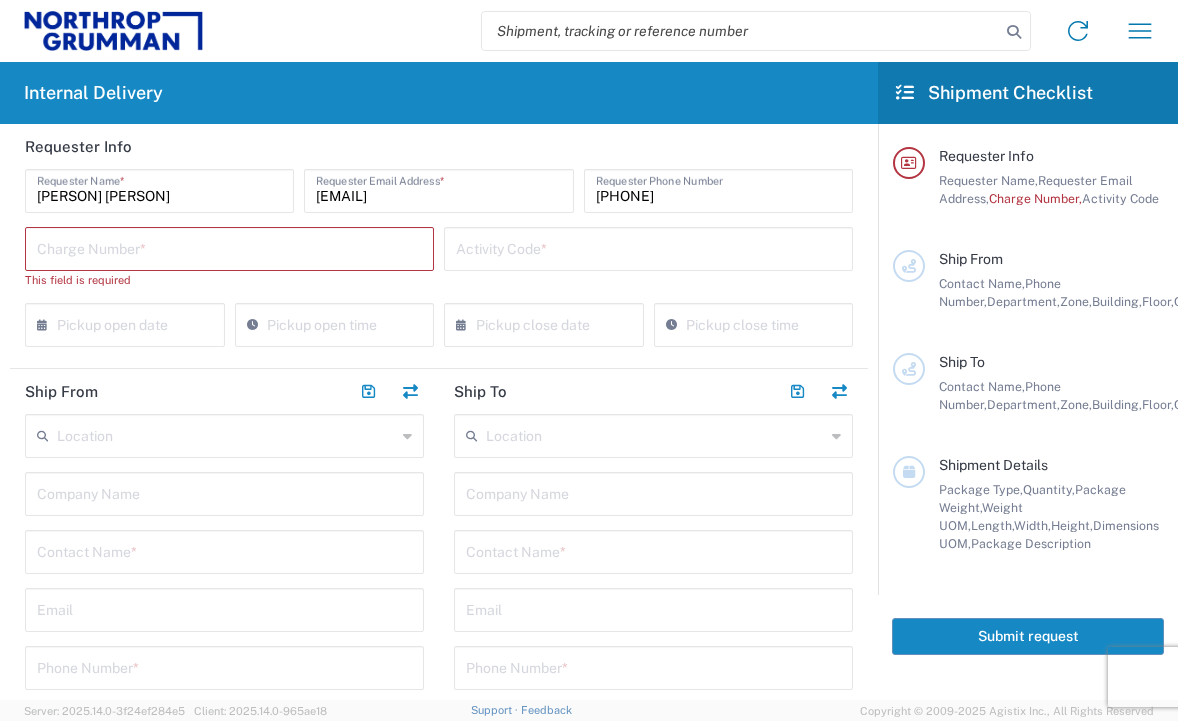 click at bounding box center [129, 323] 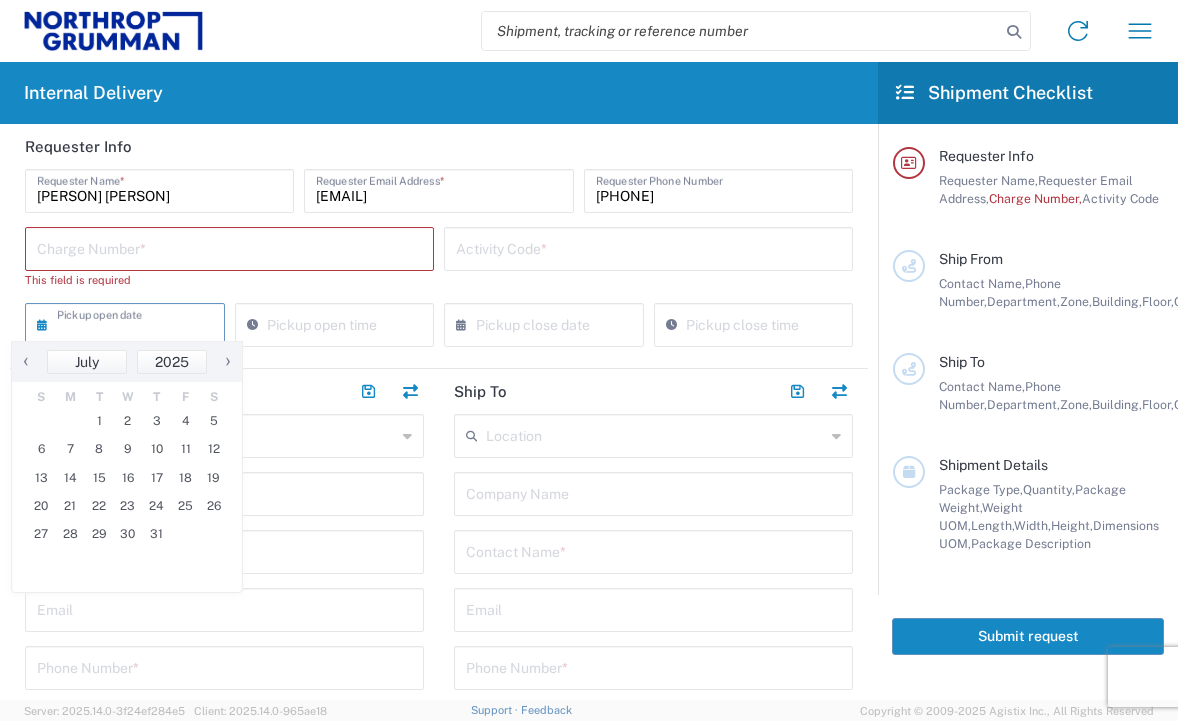 click at bounding box center [129, 323] 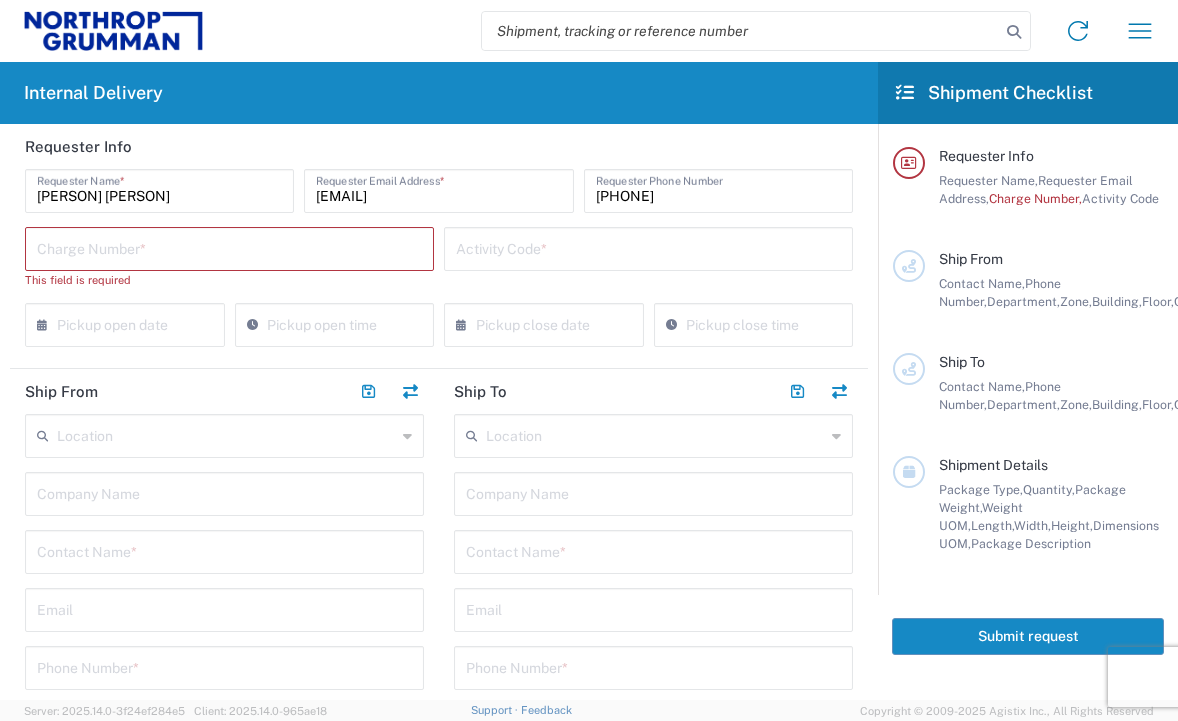 click at bounding box center (129, 323) 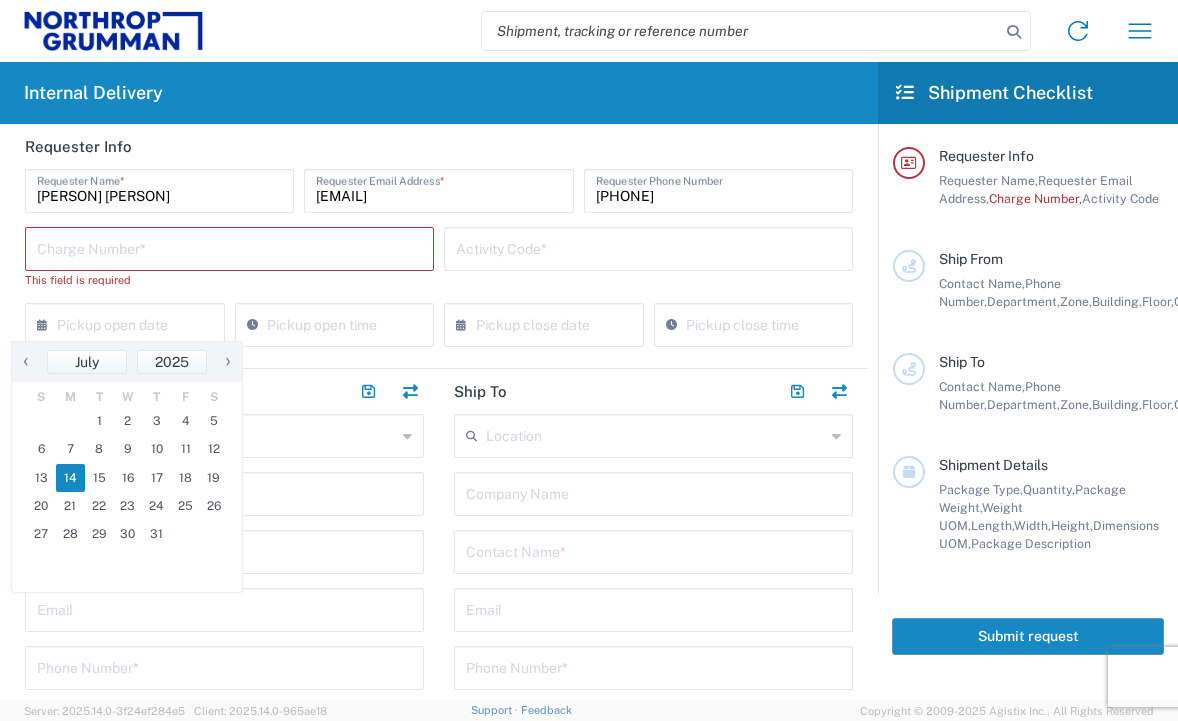 click on "14" 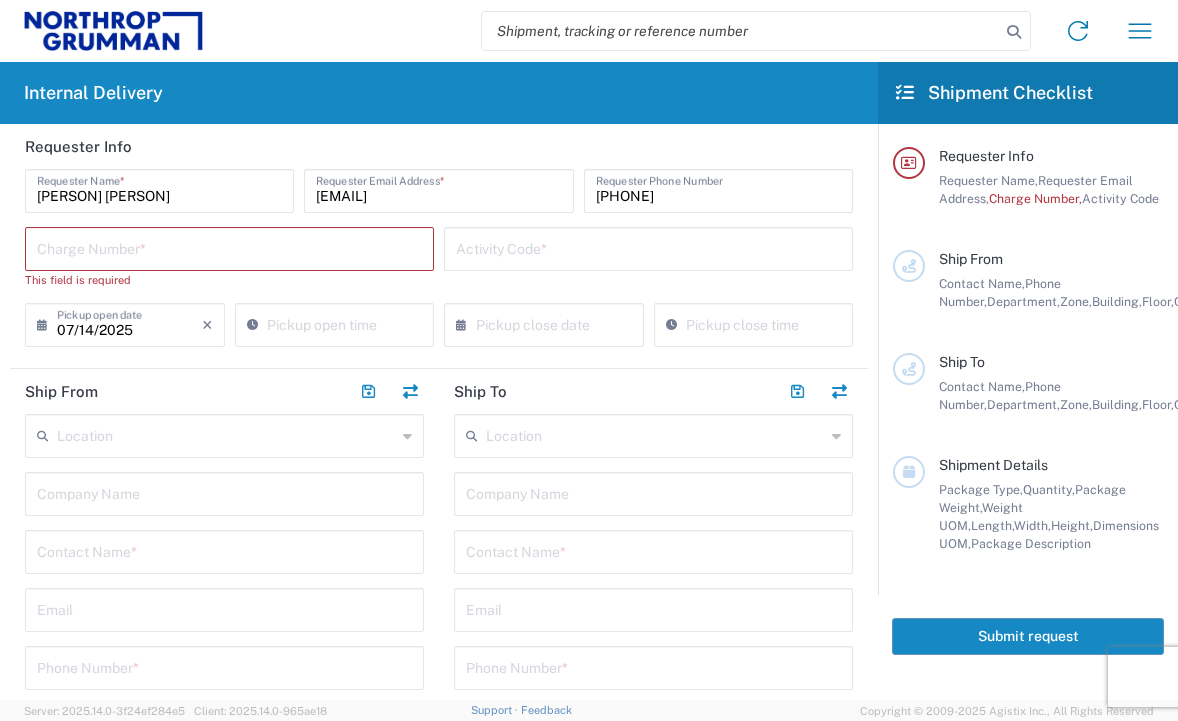 type on "08:45 AM" 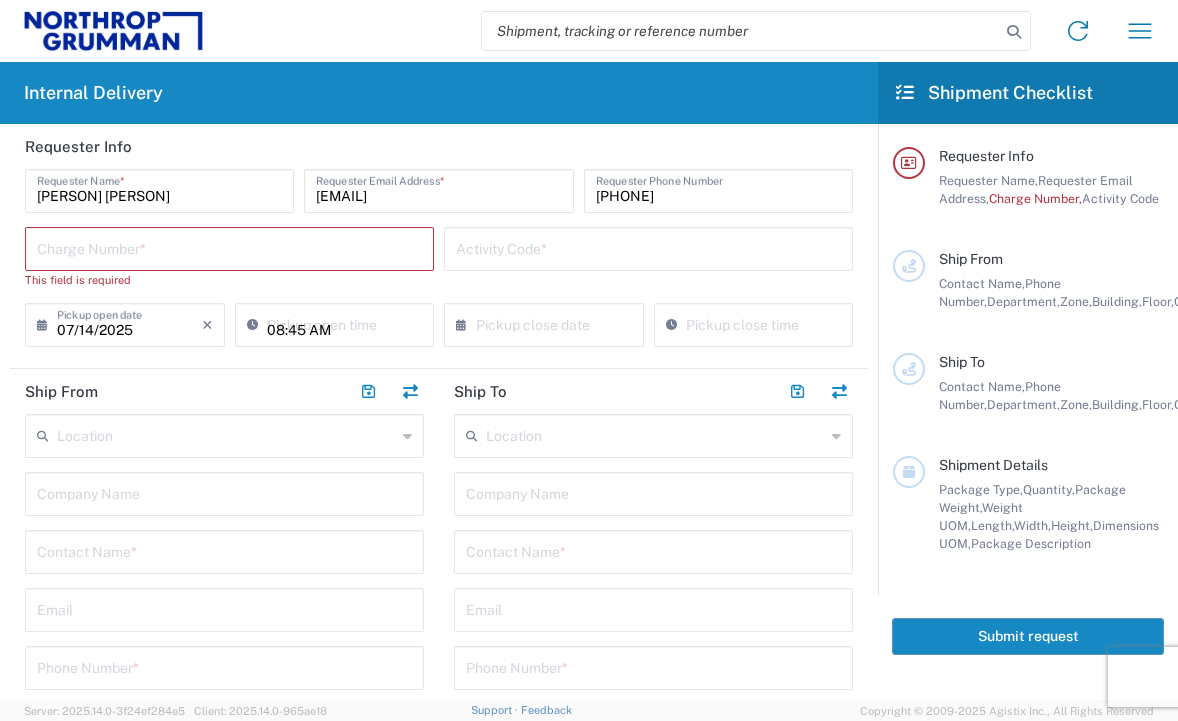 click on "08:45 AM" at bounding box center [345, 323] 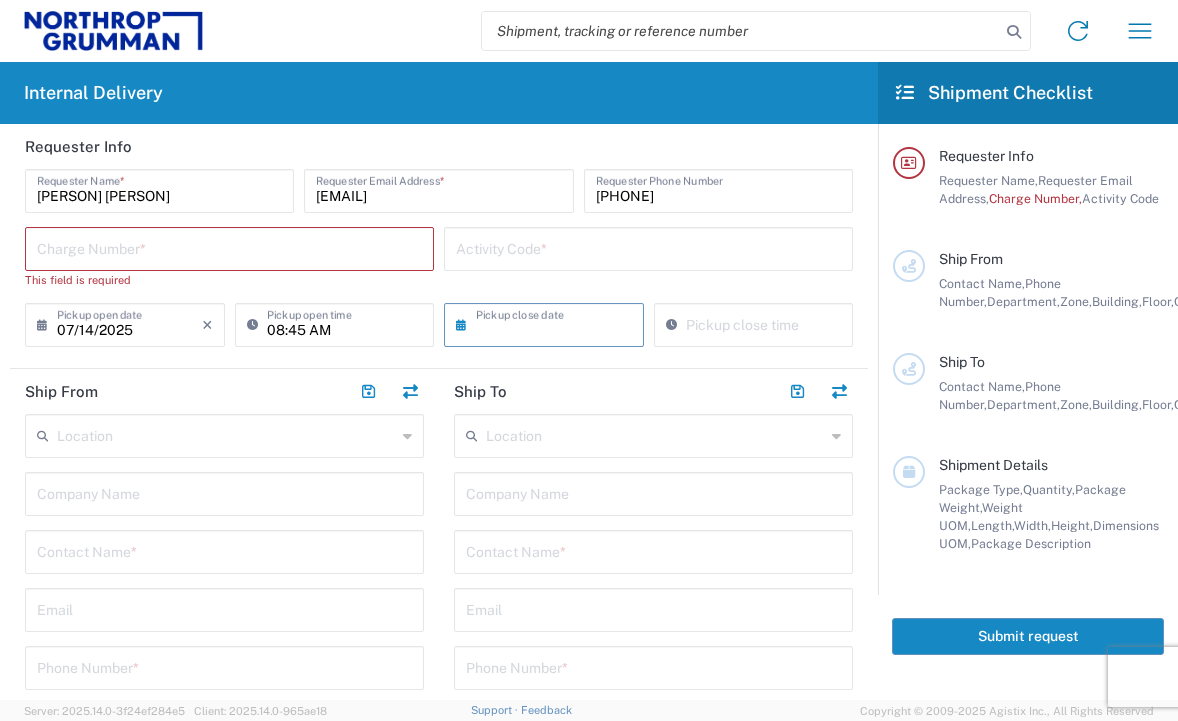 click at bounding box center (548, 323) 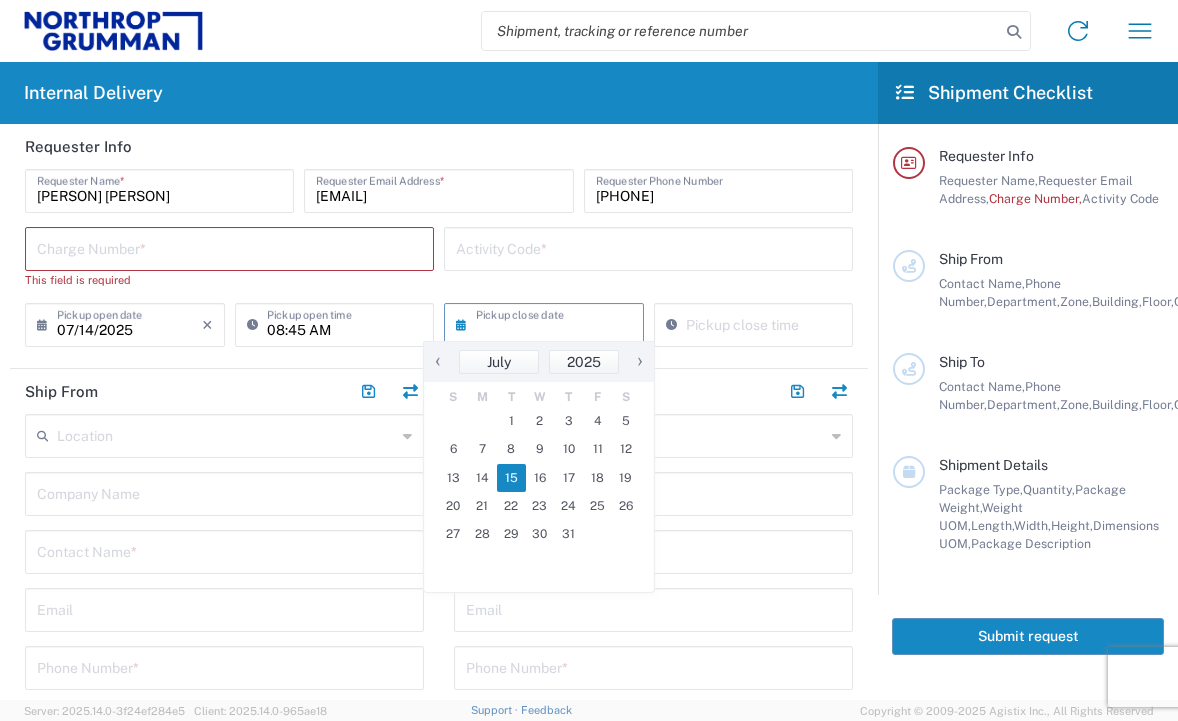click on "15" 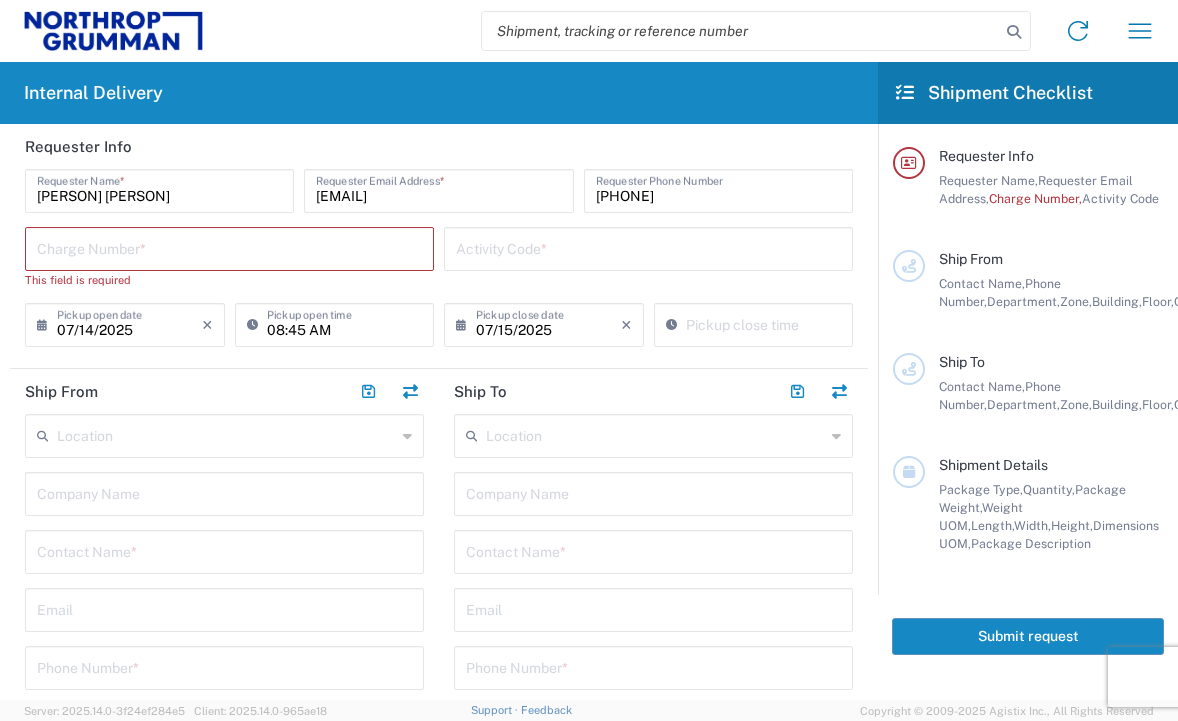type on "08:45 AM" 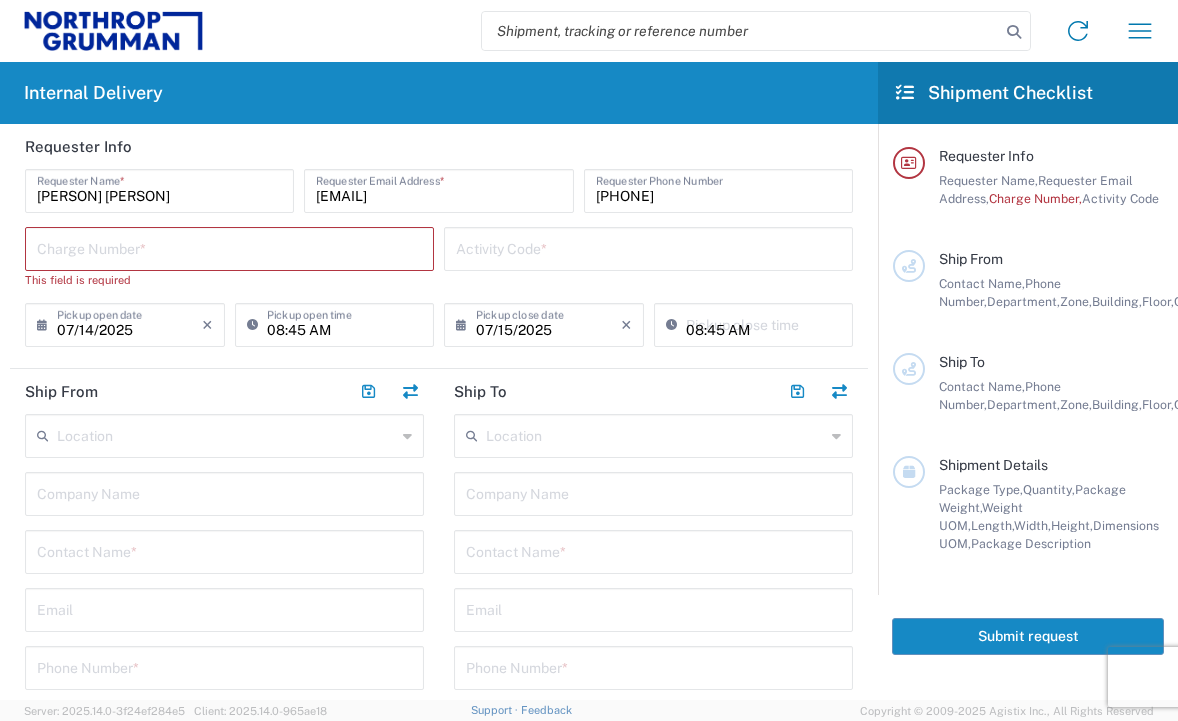 click on "08:45 AM" at bounding box center [764, 323] 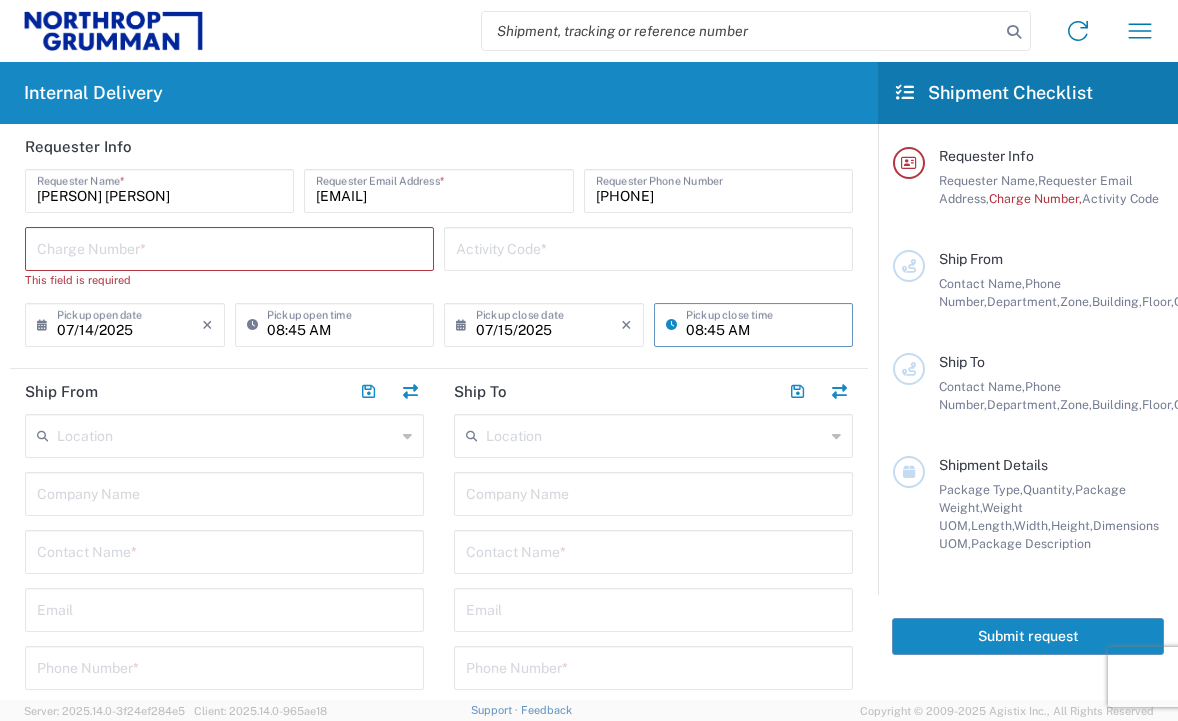 click on "Internal Delivery" 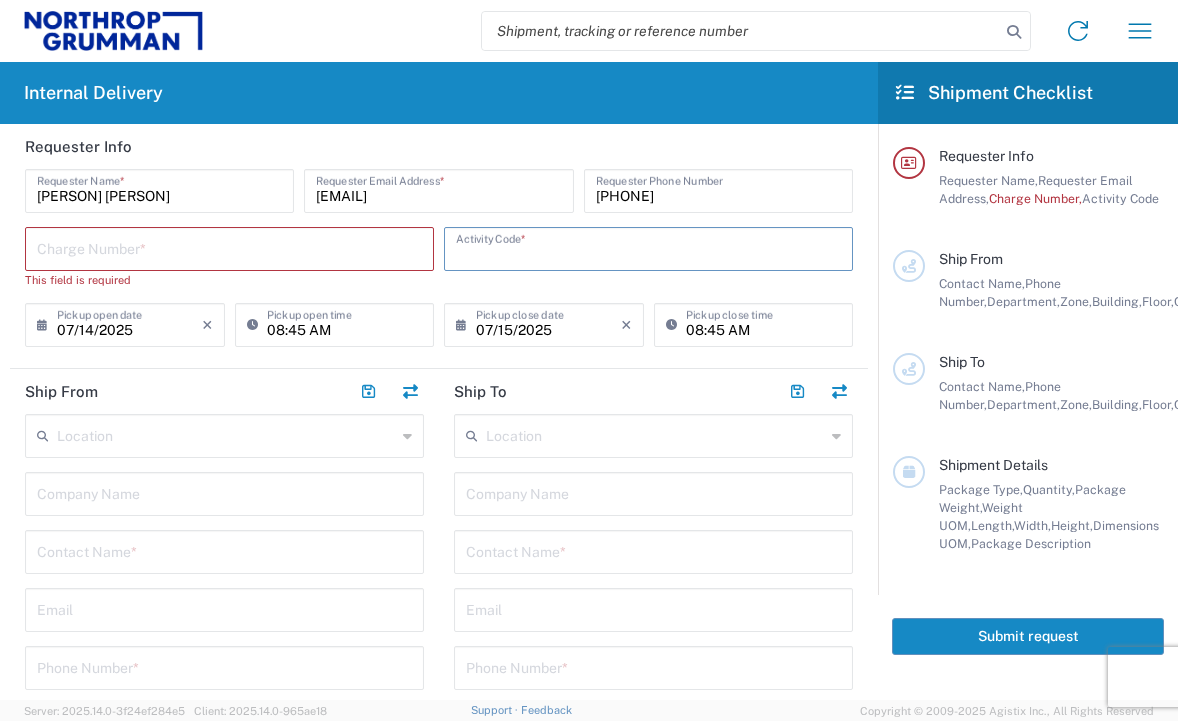click at bounding box center (648, 247) 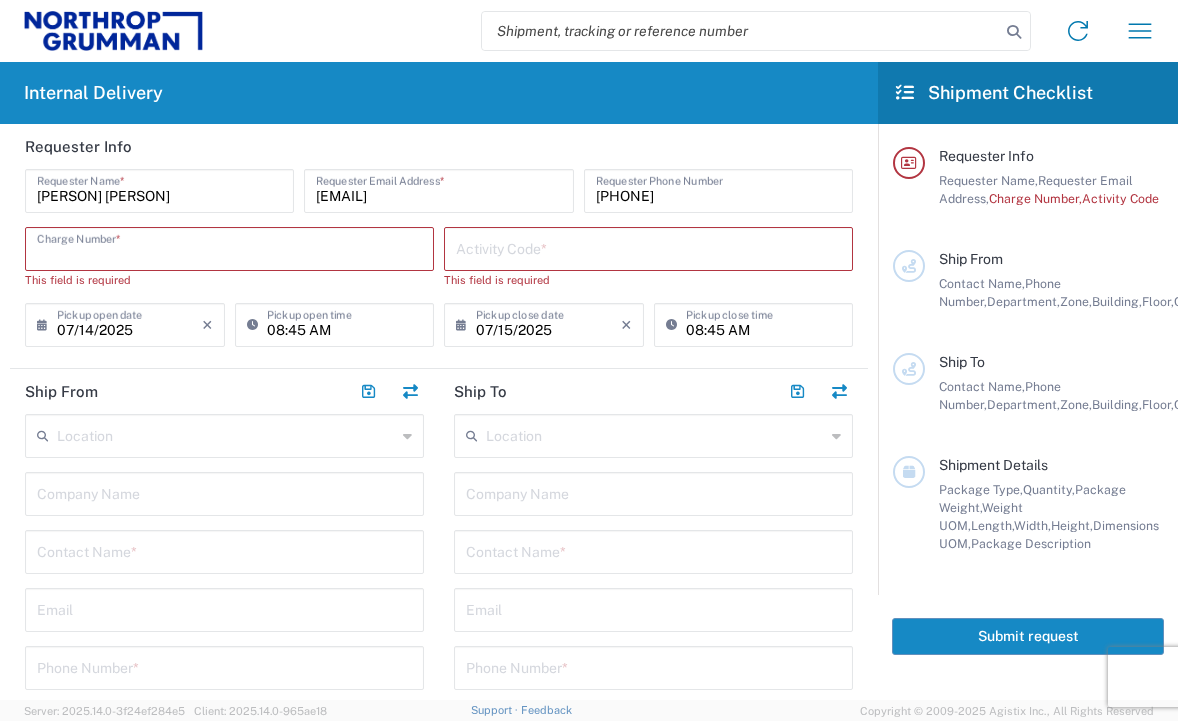 click at bounding box center (229, 247) 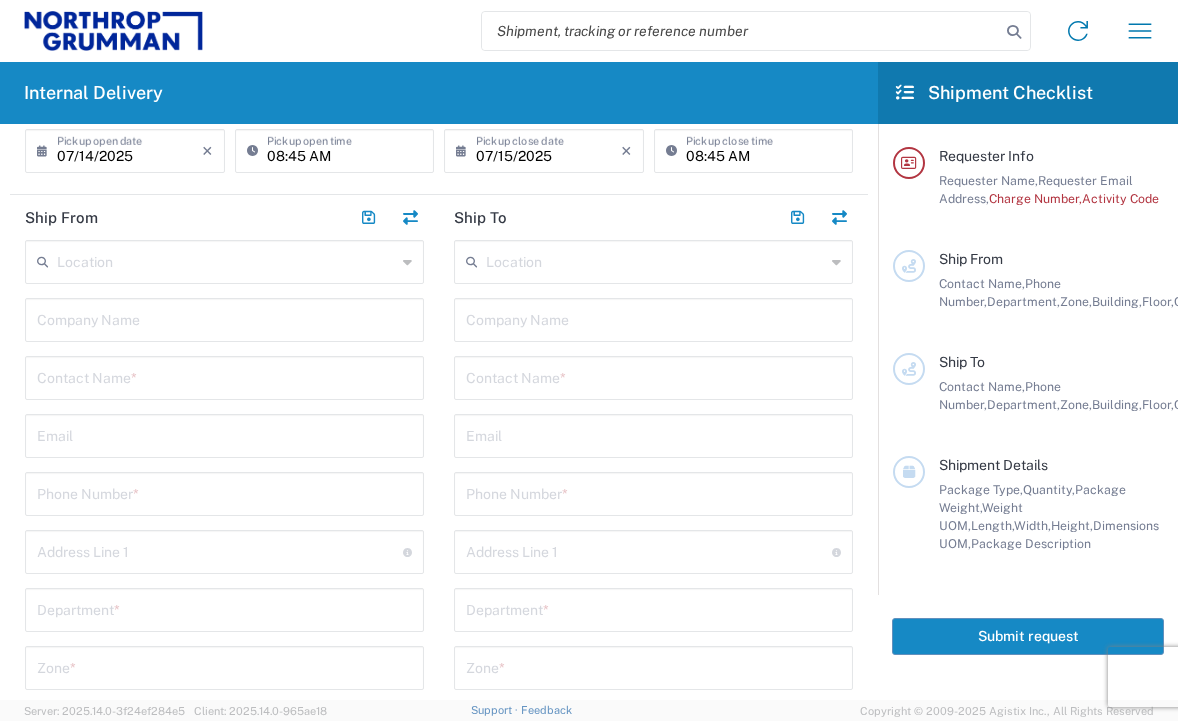 scroll, scrollTop: 200, scrollLeft: 0, axis: vertical 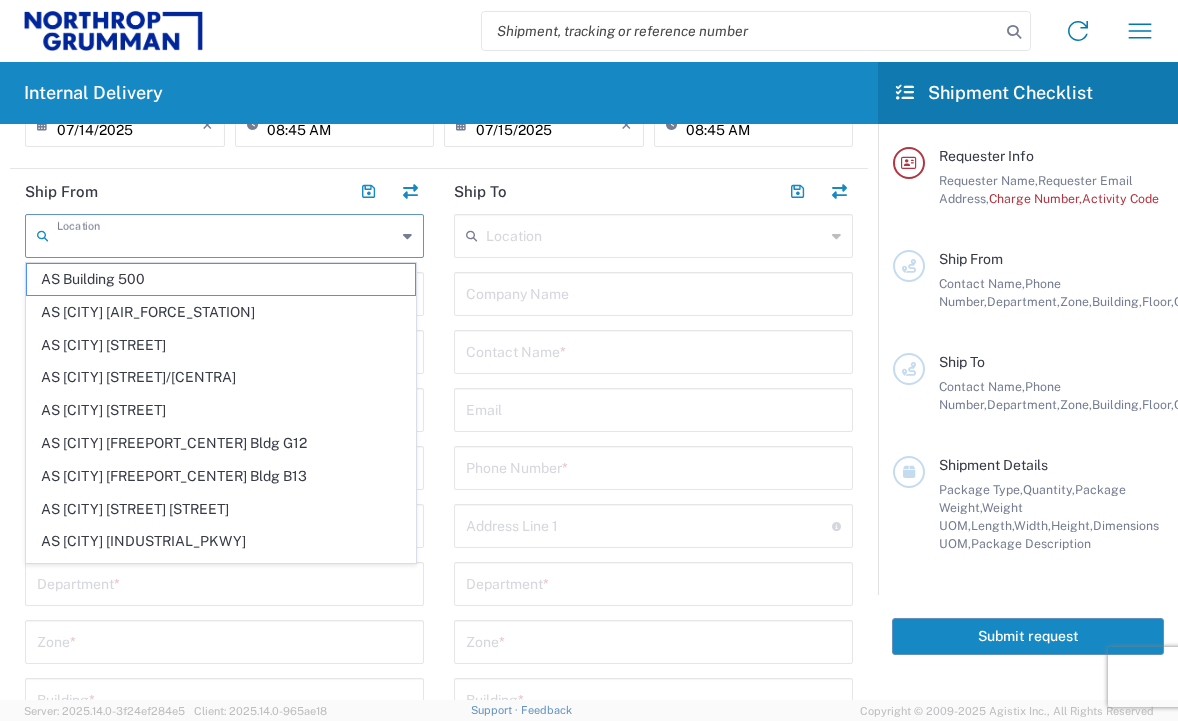 click at bounding box center [226, 234] 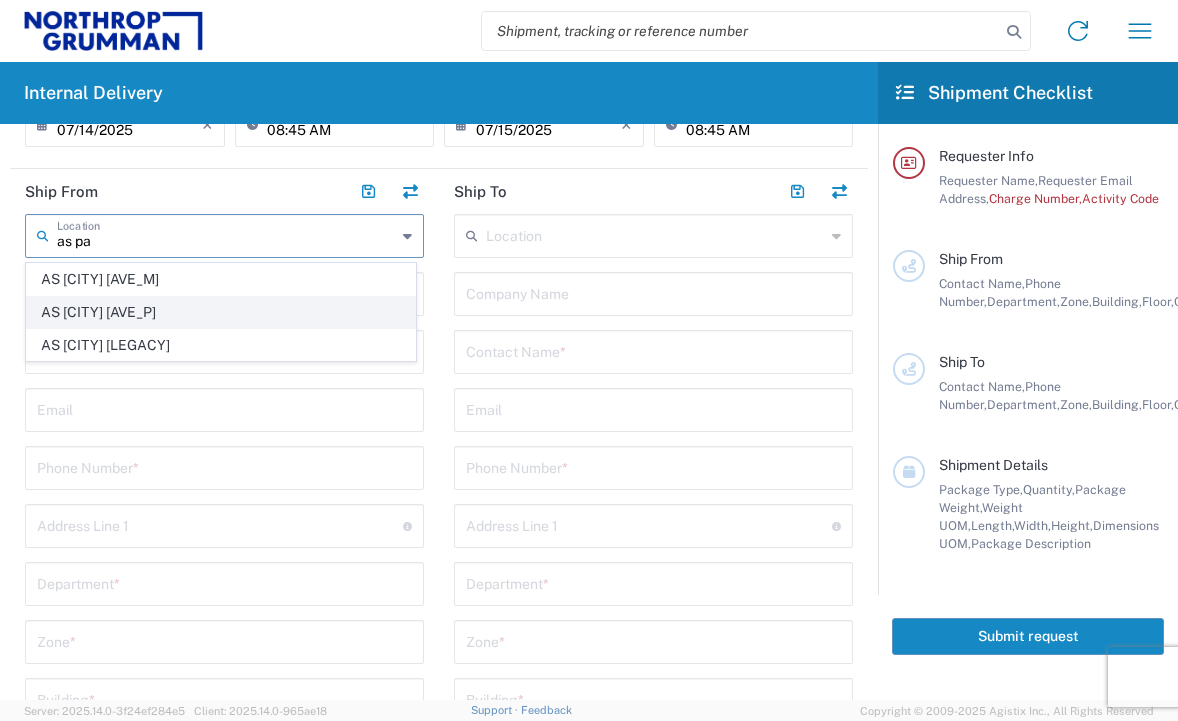 click on "AS [CITY] [AVE_P]" 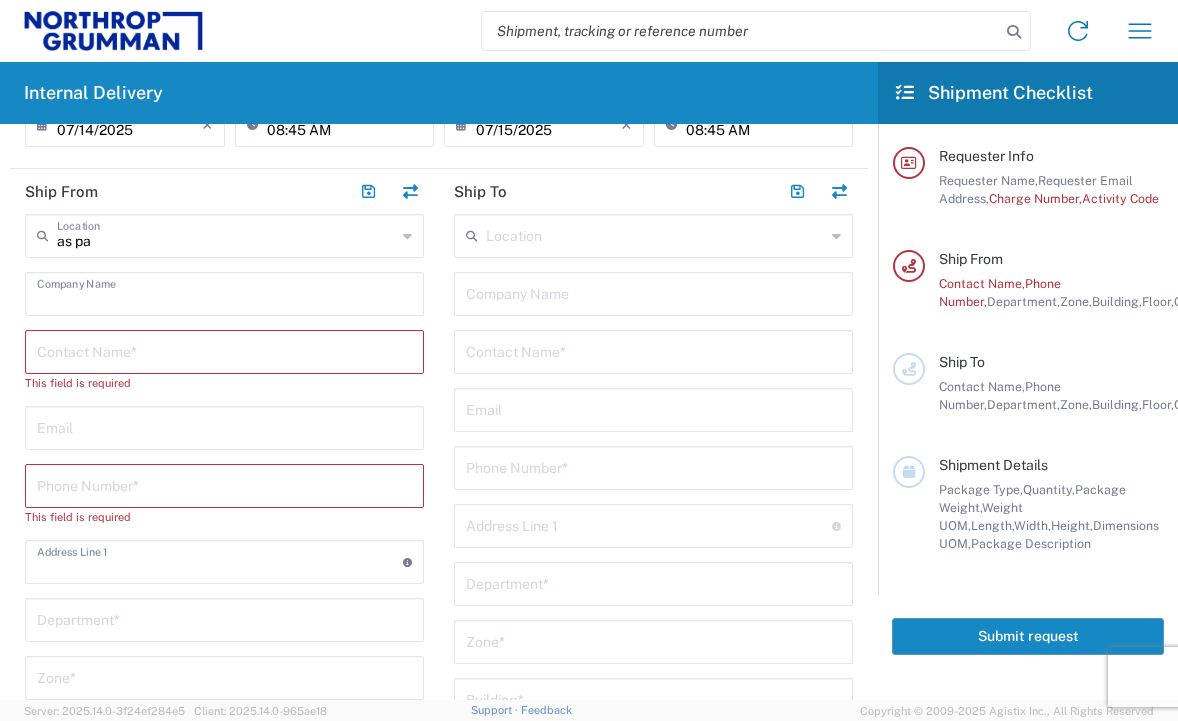 type on "AS [CITY] [AVE_P]" 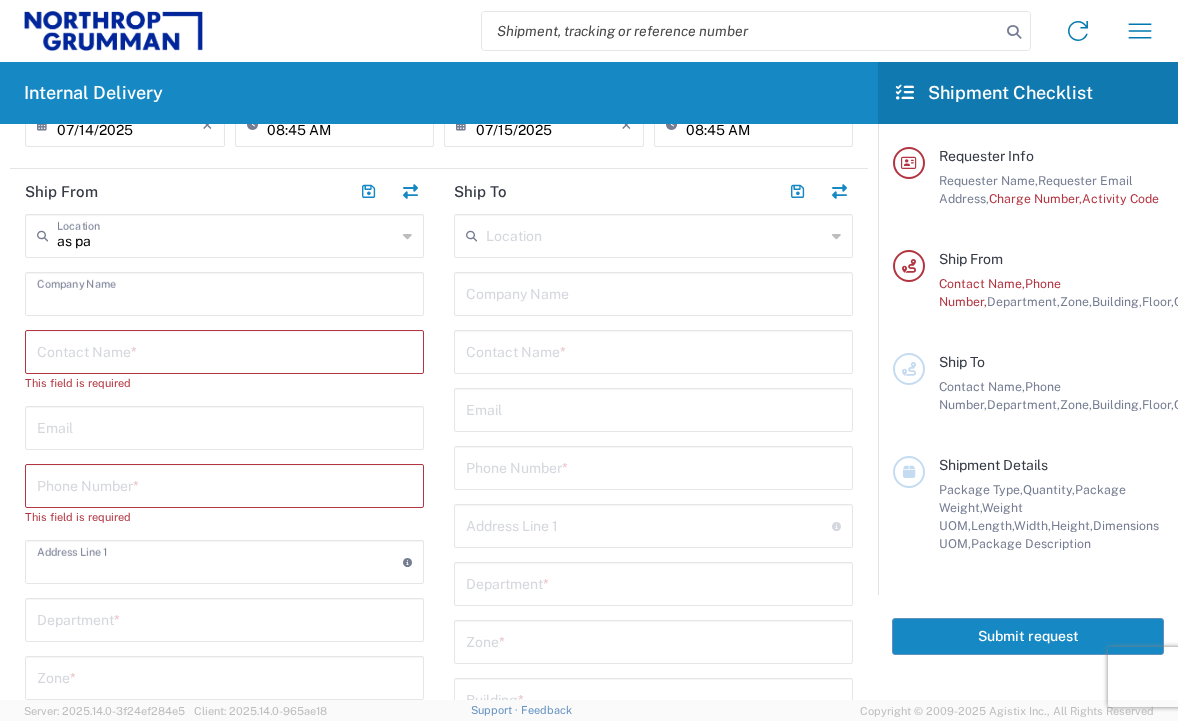 type on "Northrop Grumman - Aeronautics Systems" 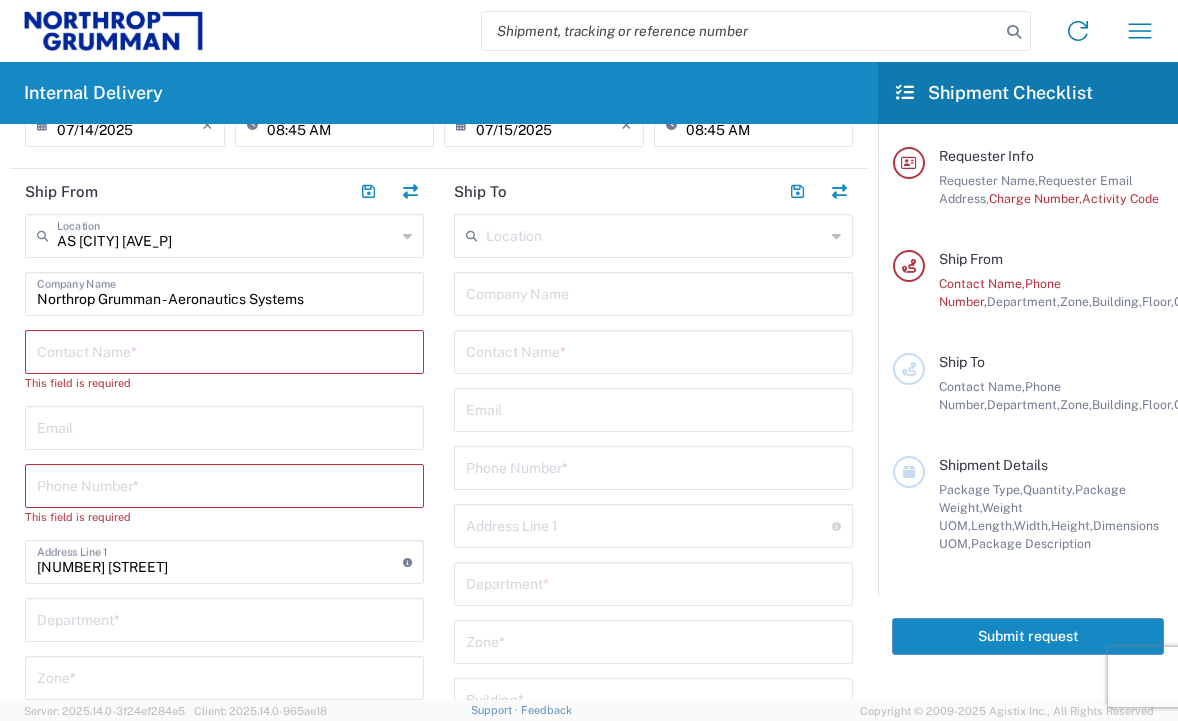 type on "California" 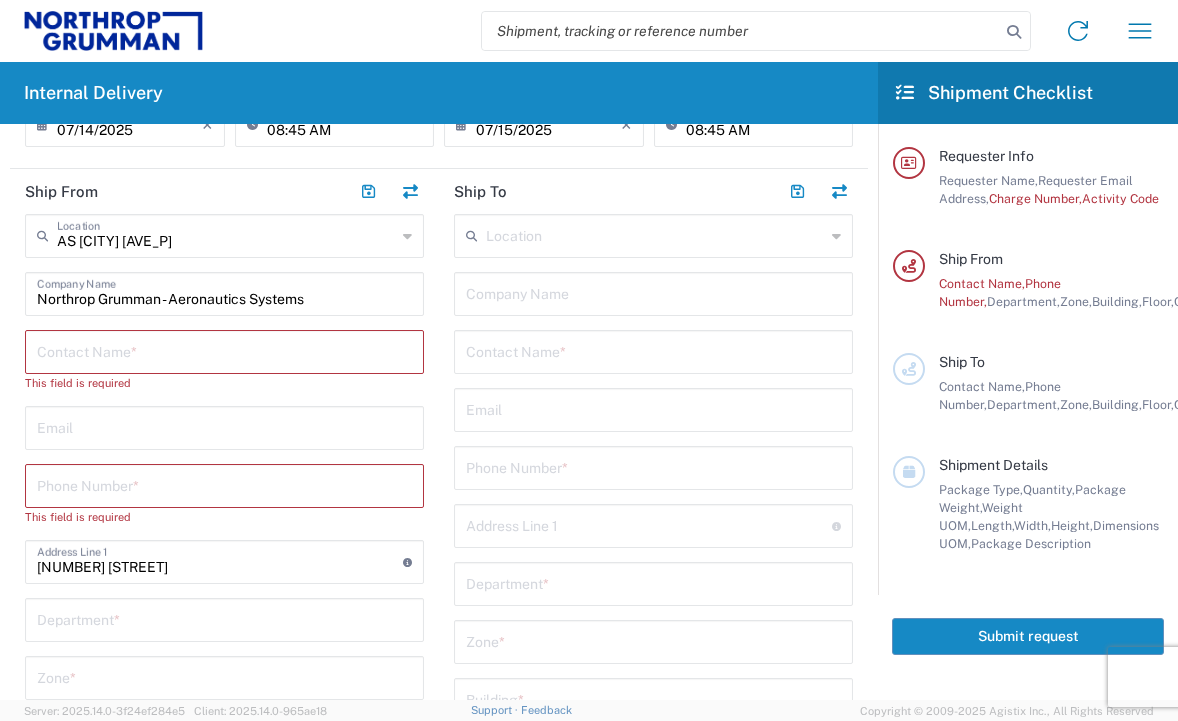 click at bounding box center (224, 350) 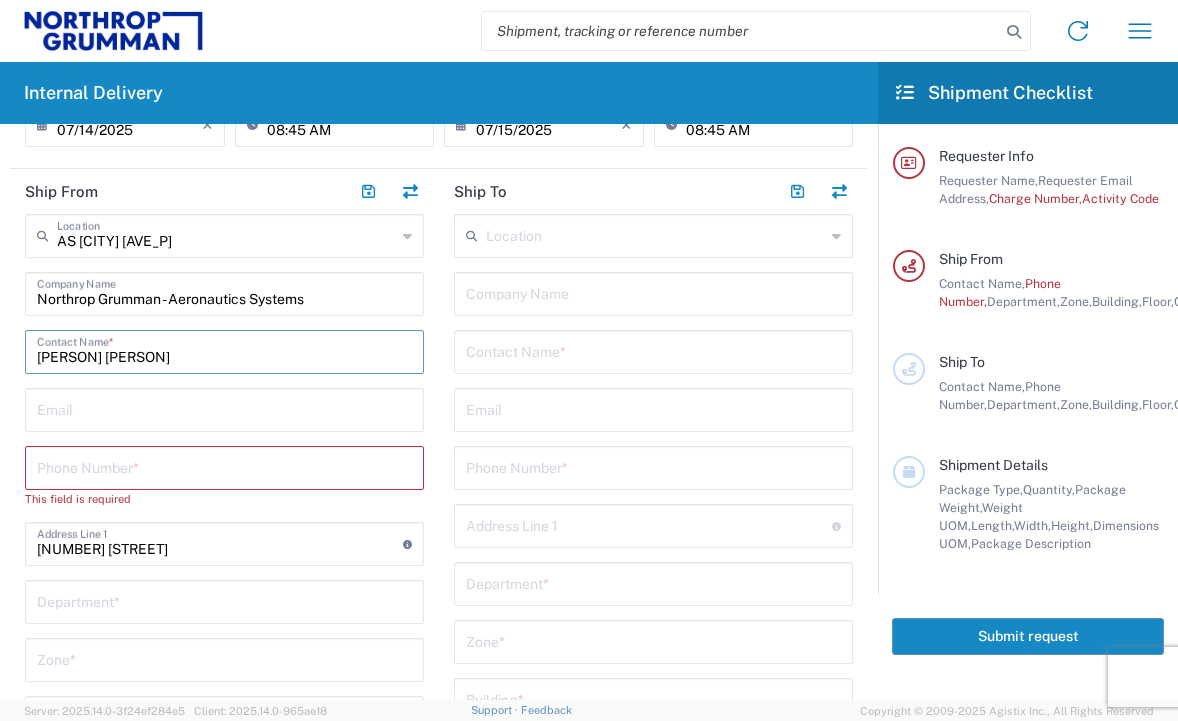 click at bounding box center [224, 408] 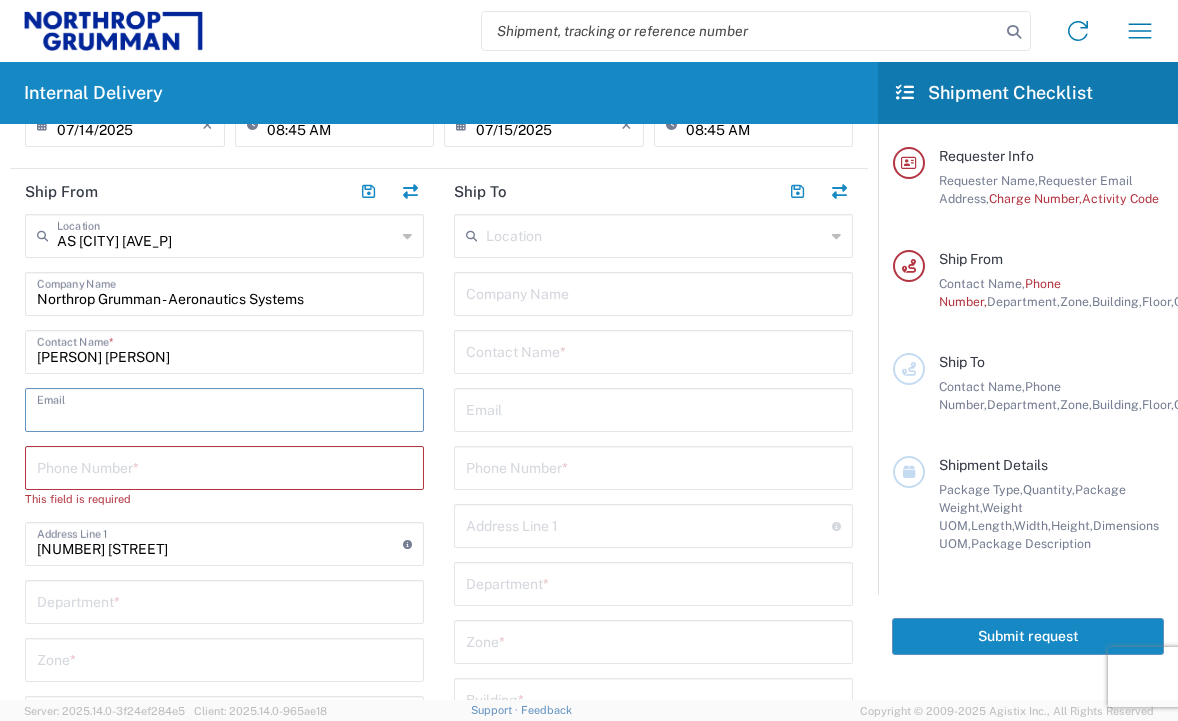 click at bounding box center [224, 466] 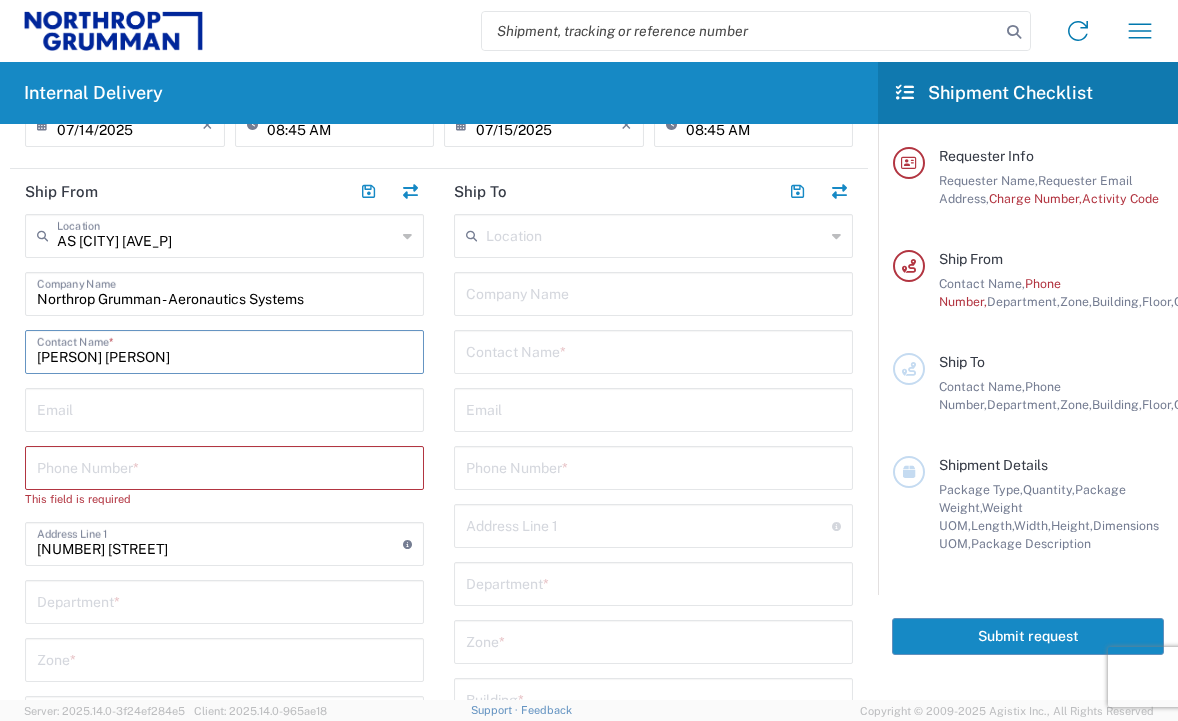 click on "[PERSON] [PERSON]" at bounding box center (224, 350) 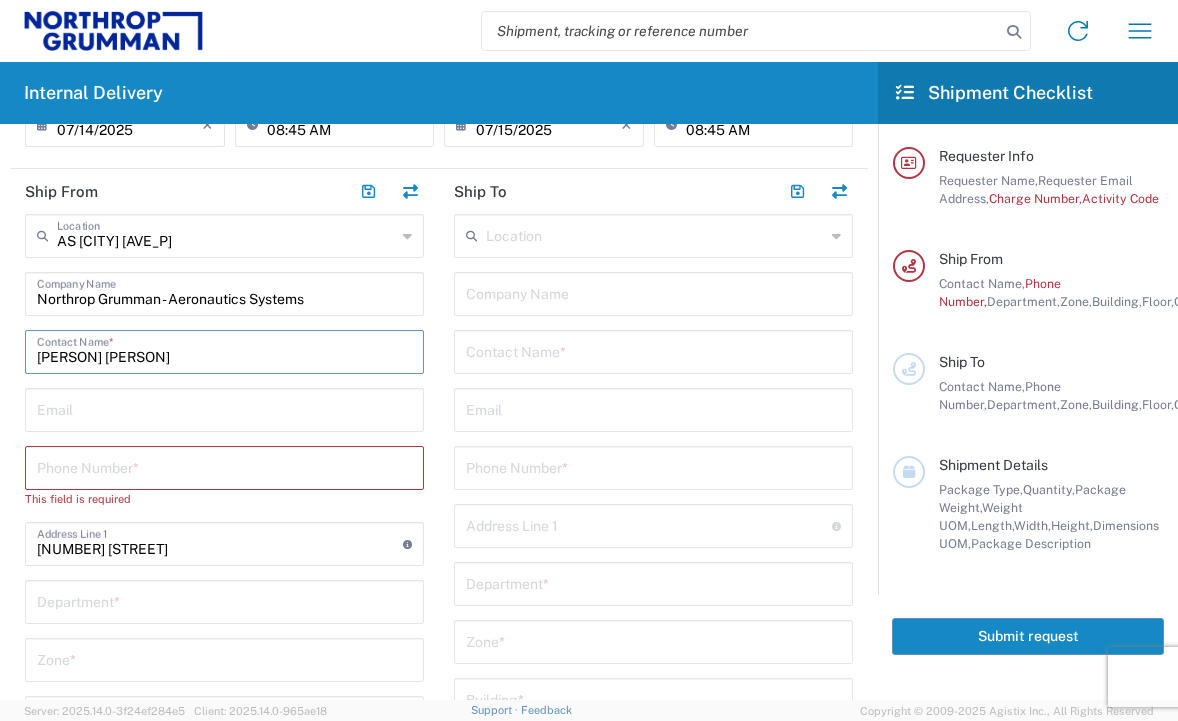 type on "[PERSON] [PERSON]" 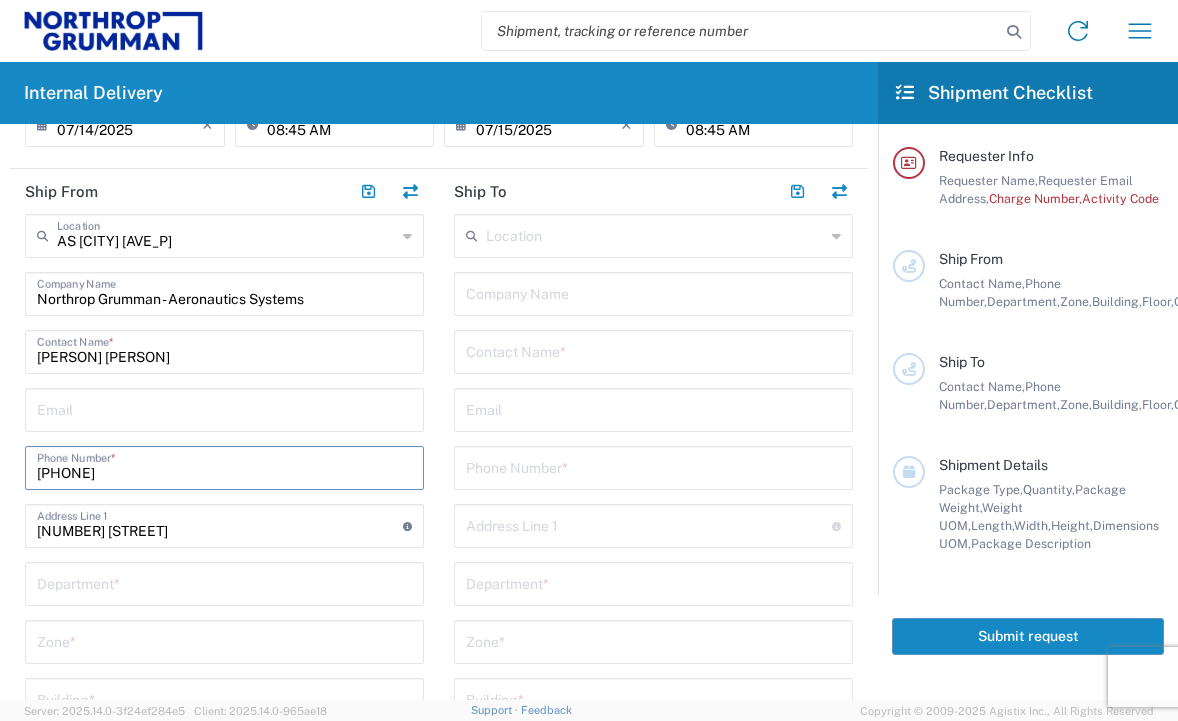type on "[PHONE]" 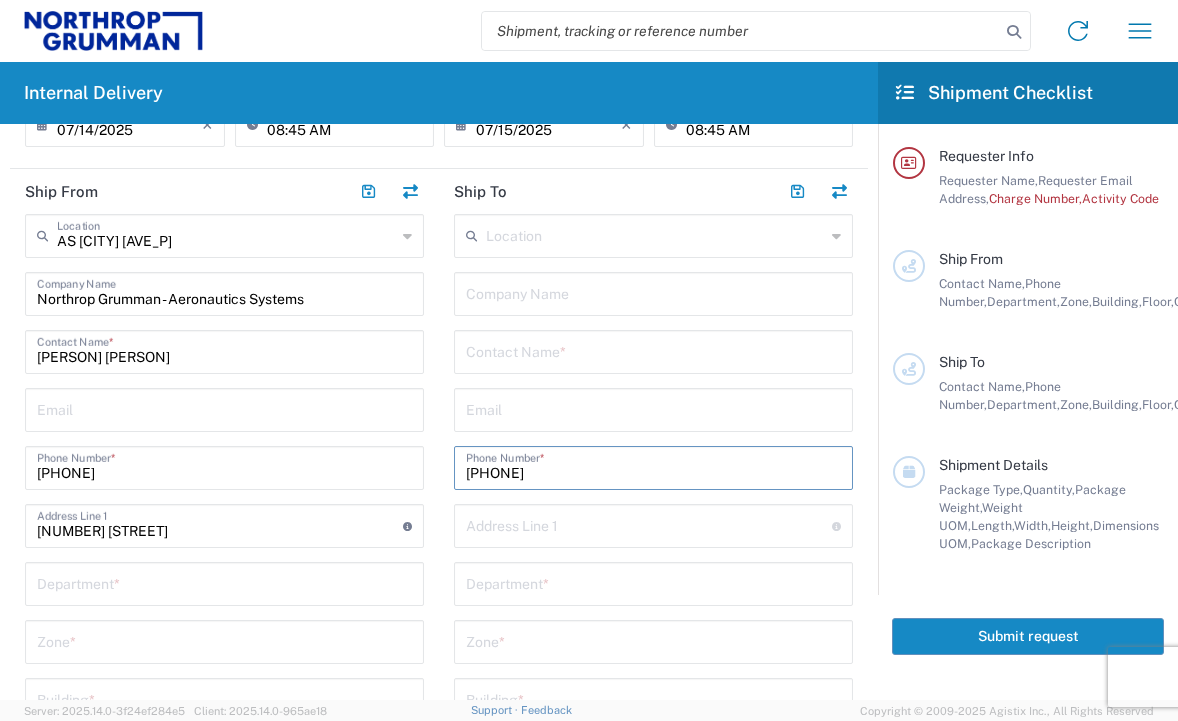 type on "[PHONE]" 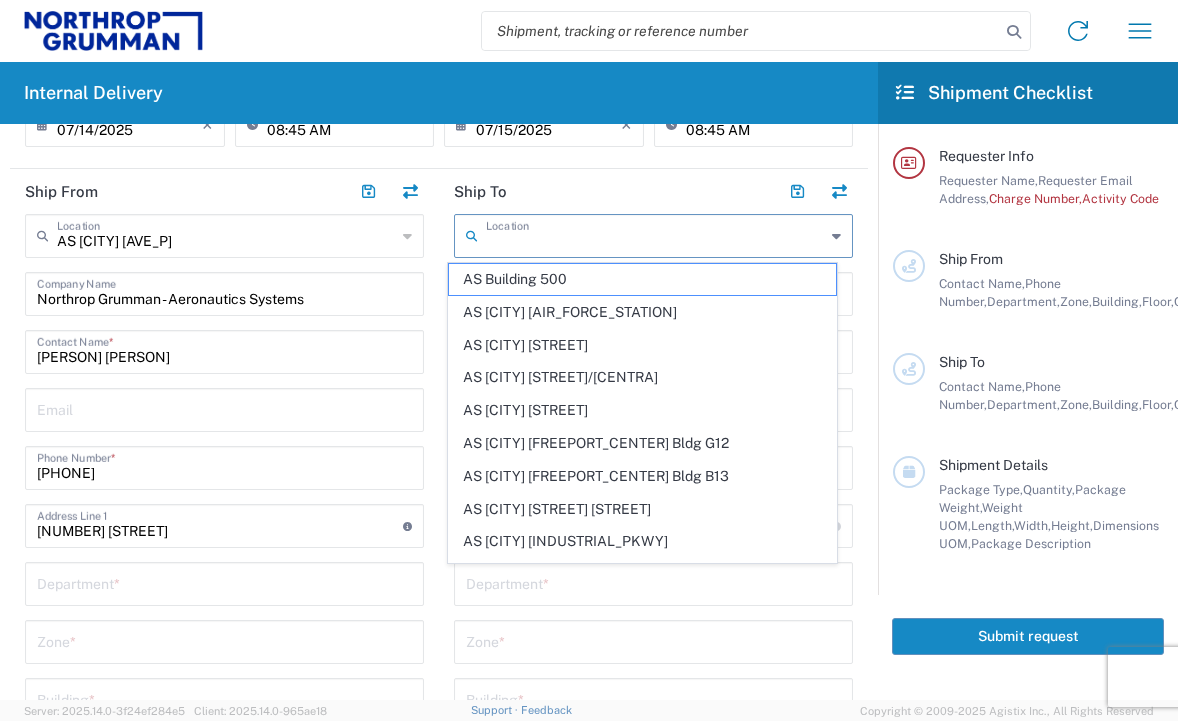 click at bounding box center (655, 234) 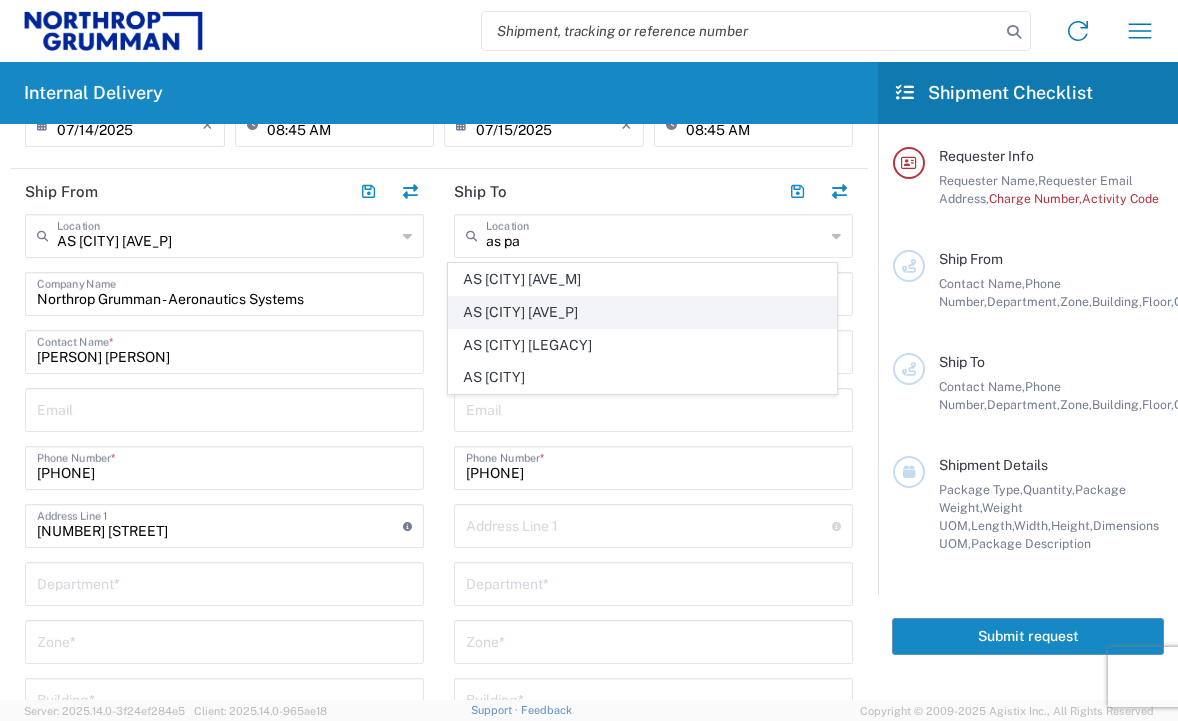 click on "AS [CITY] [AVE_P]" 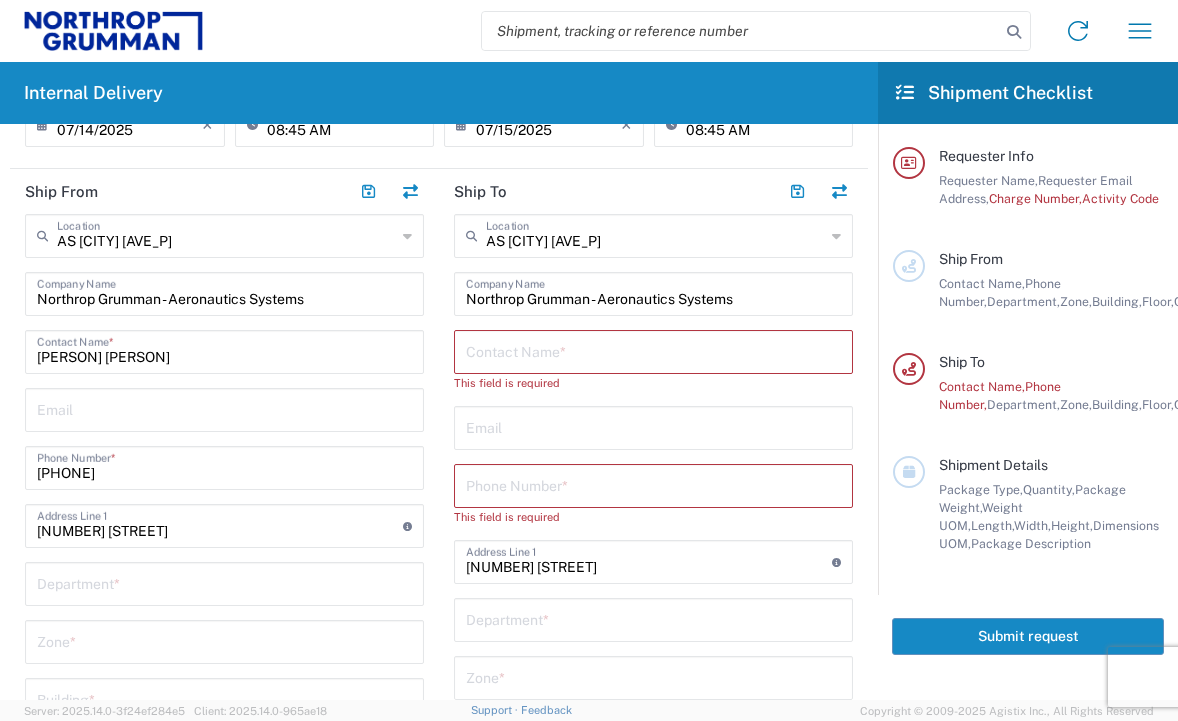 type on "California" 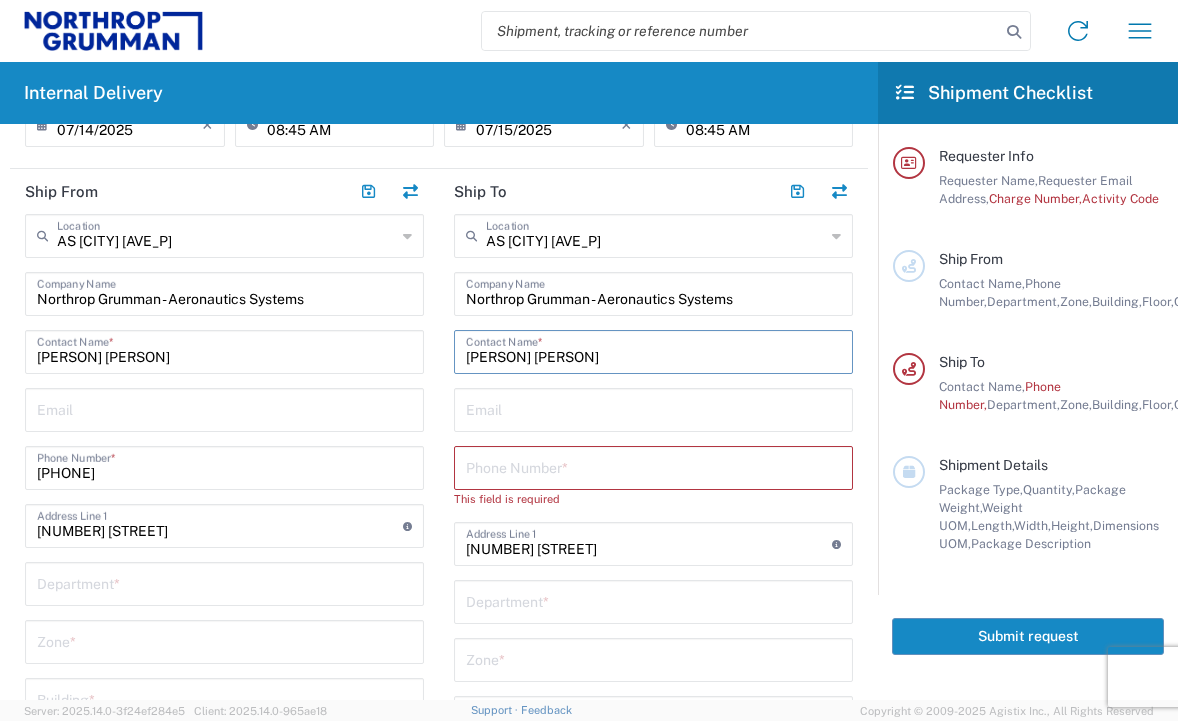 type on "[PERSON] [PERSON]" 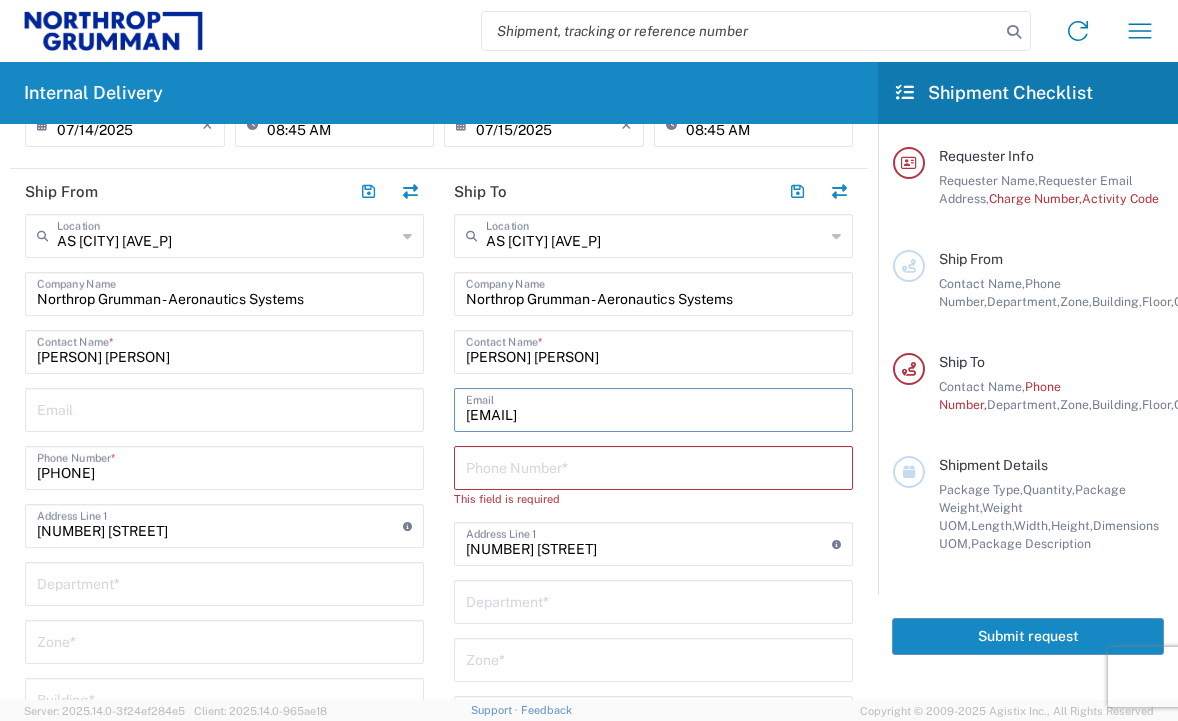 type on "[EMAIL]" 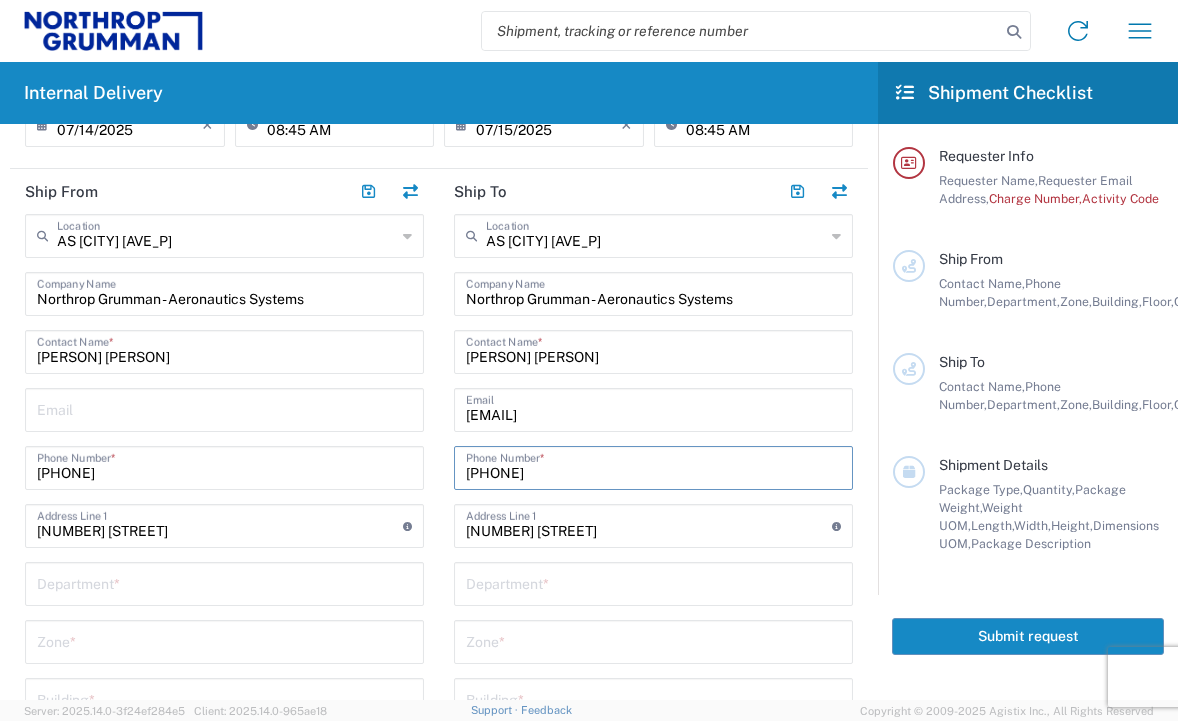 type on "[PHONE]" 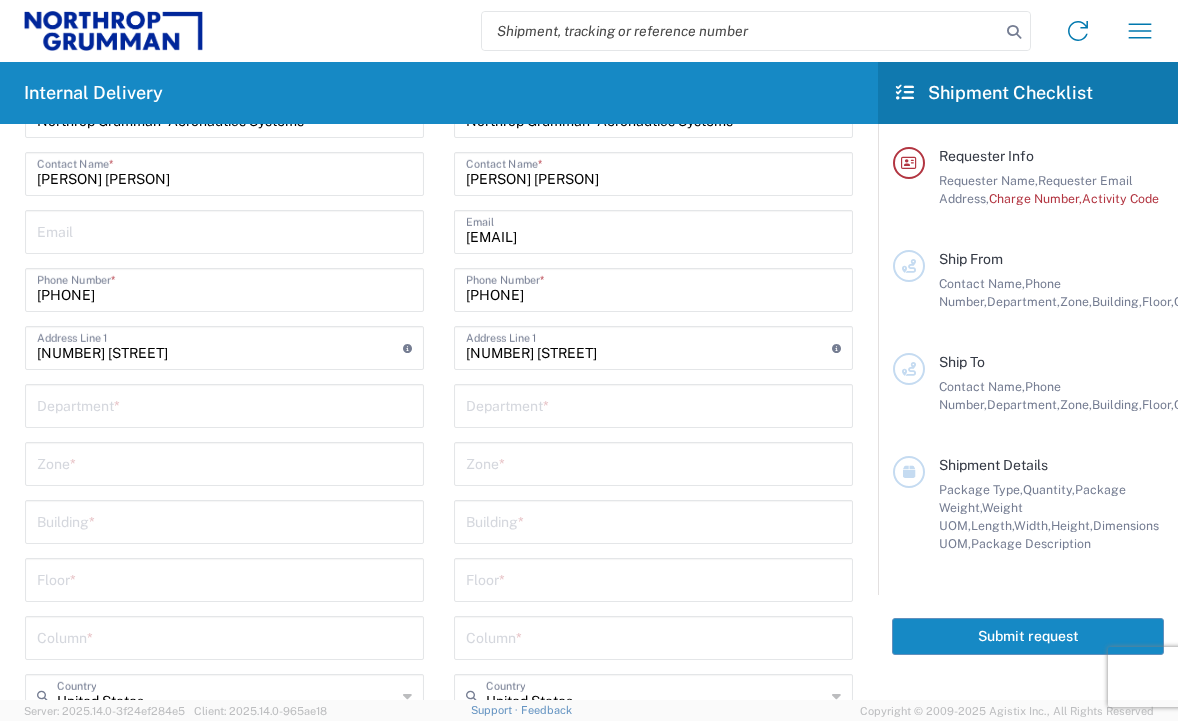 scroll, scrollTop: 400, scrollLeft: 0, axis: vertical 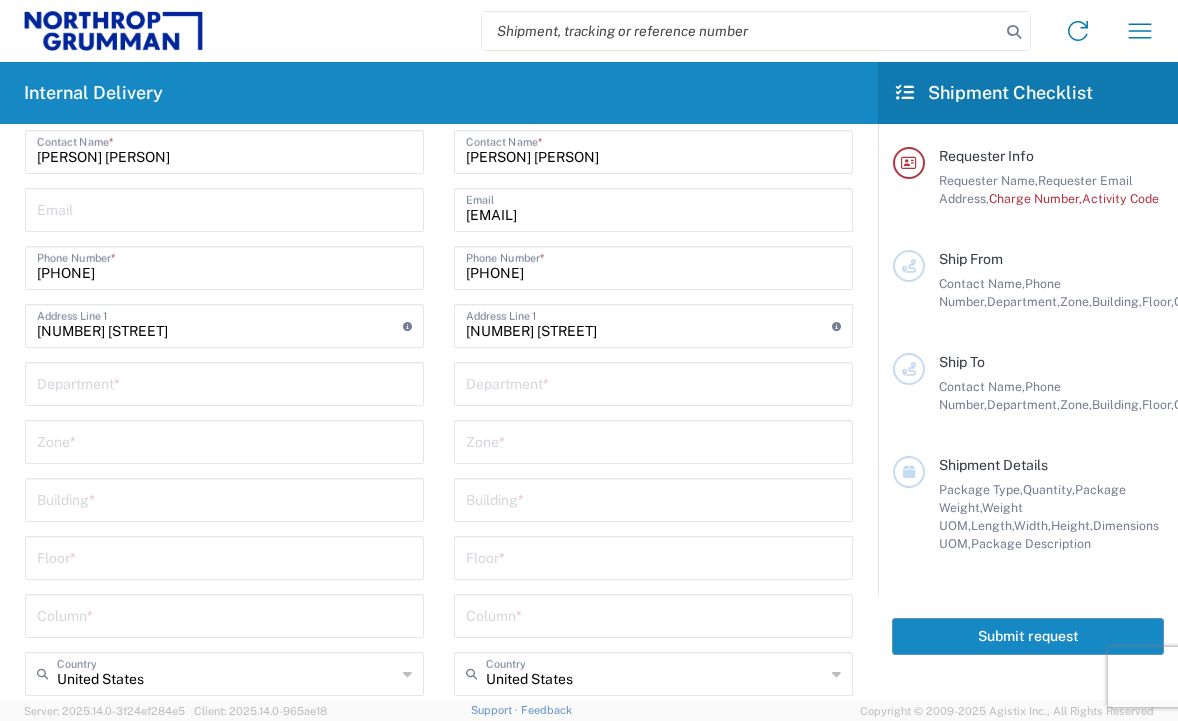 click at bounding box center (224, 382) 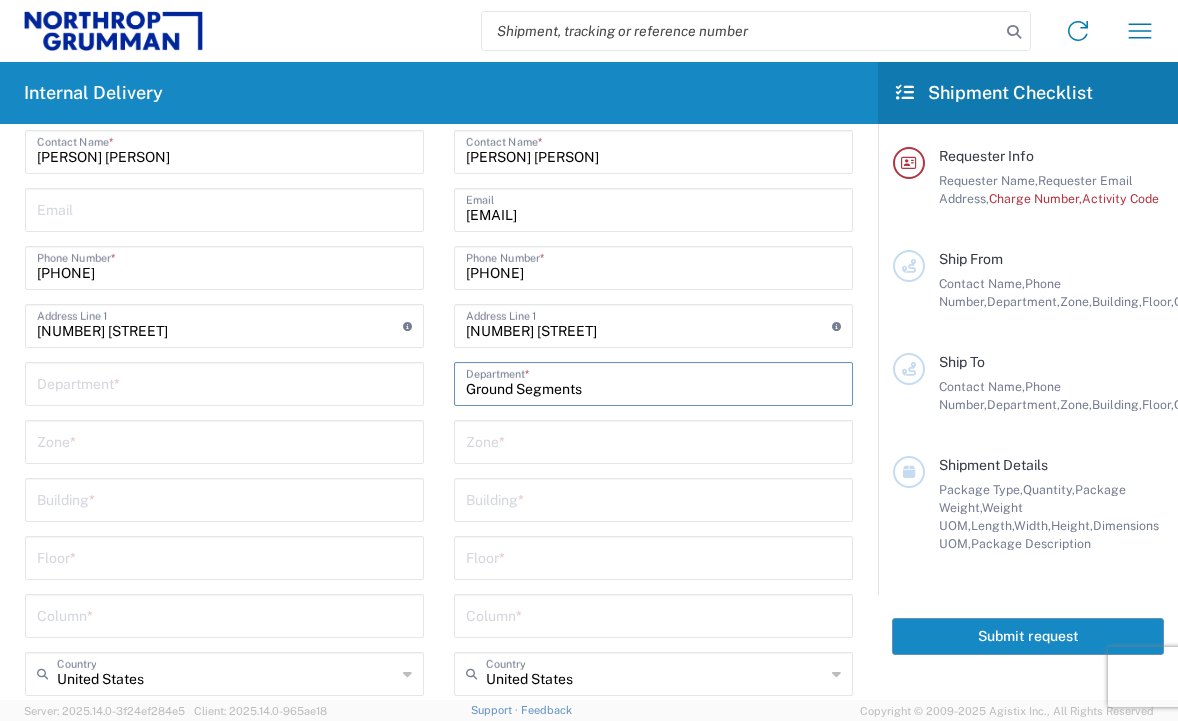 type on "Ground Segments" 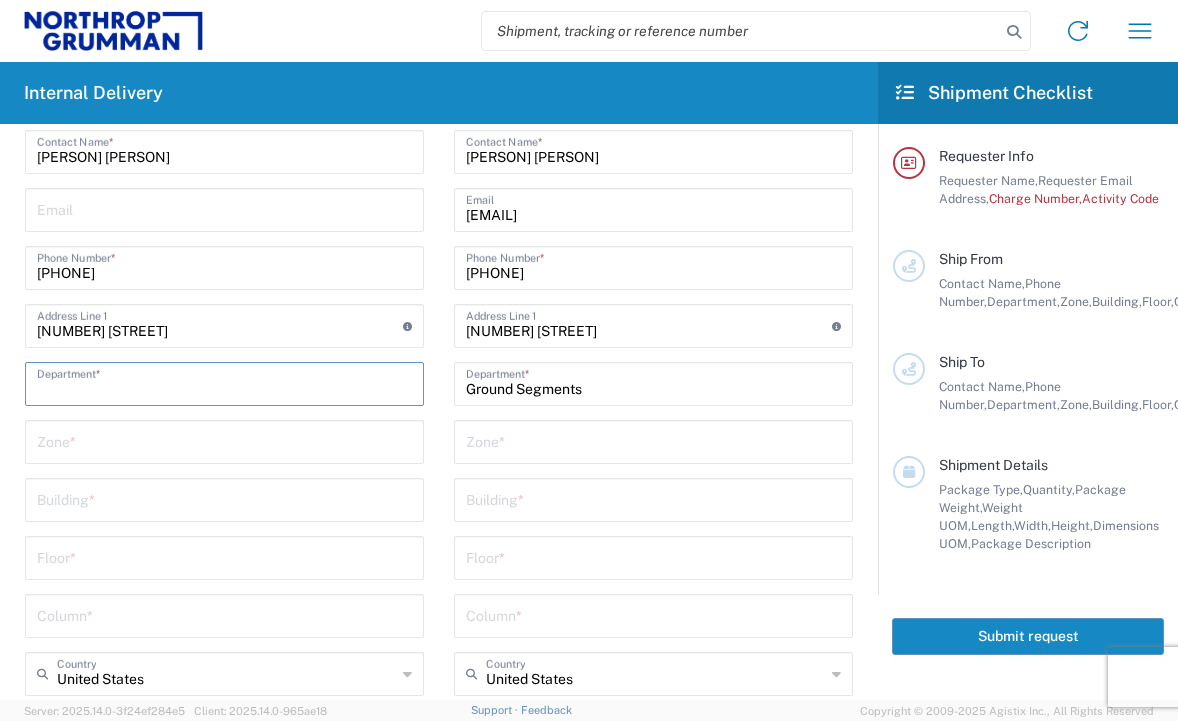 click at bounding box center [224, 382] 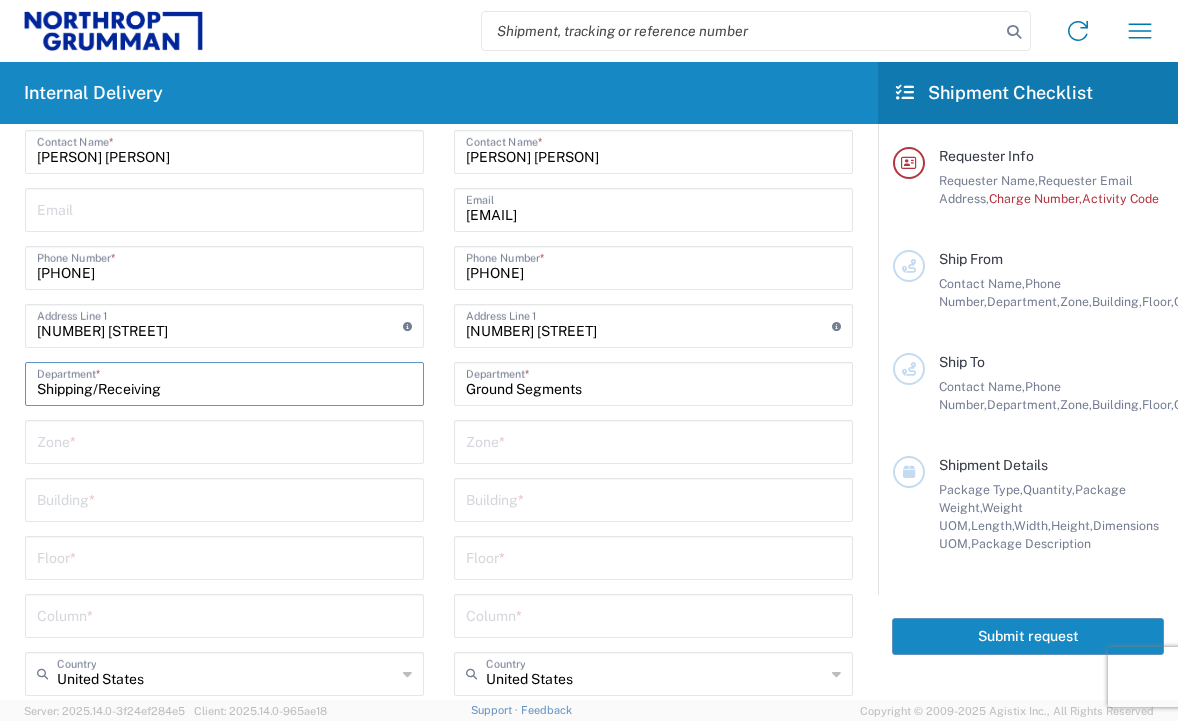 type on "Shipping/Receiving" 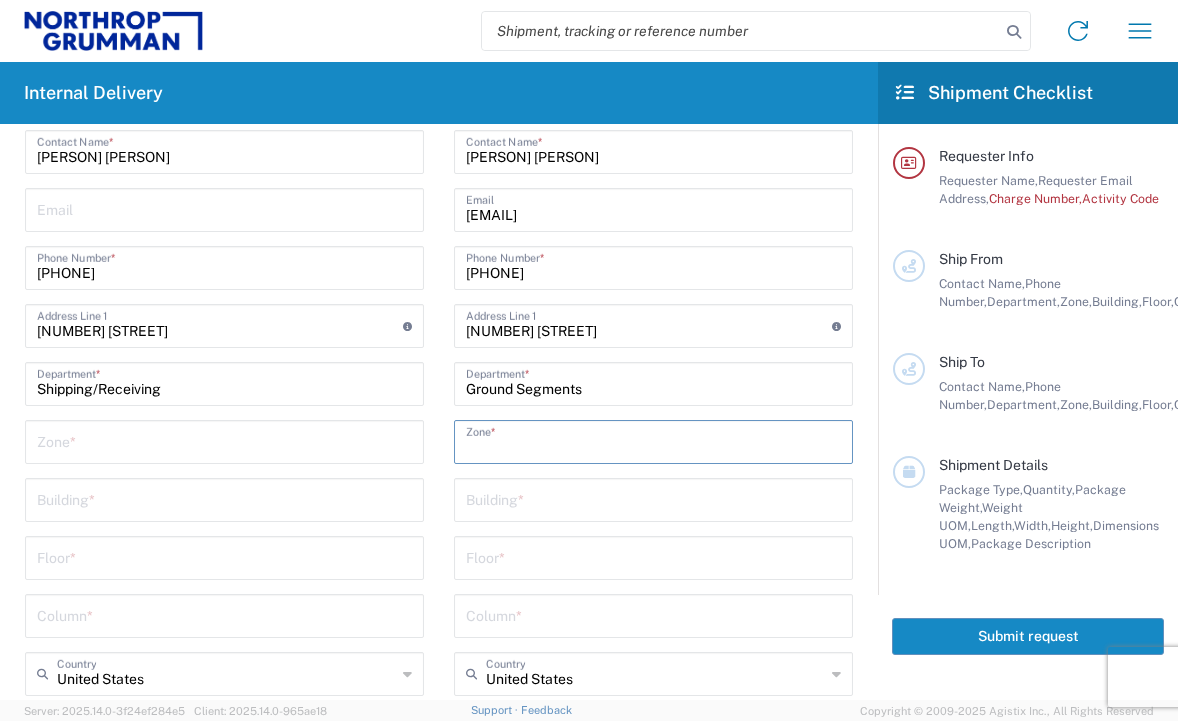 click at bounding box center [224, 498] 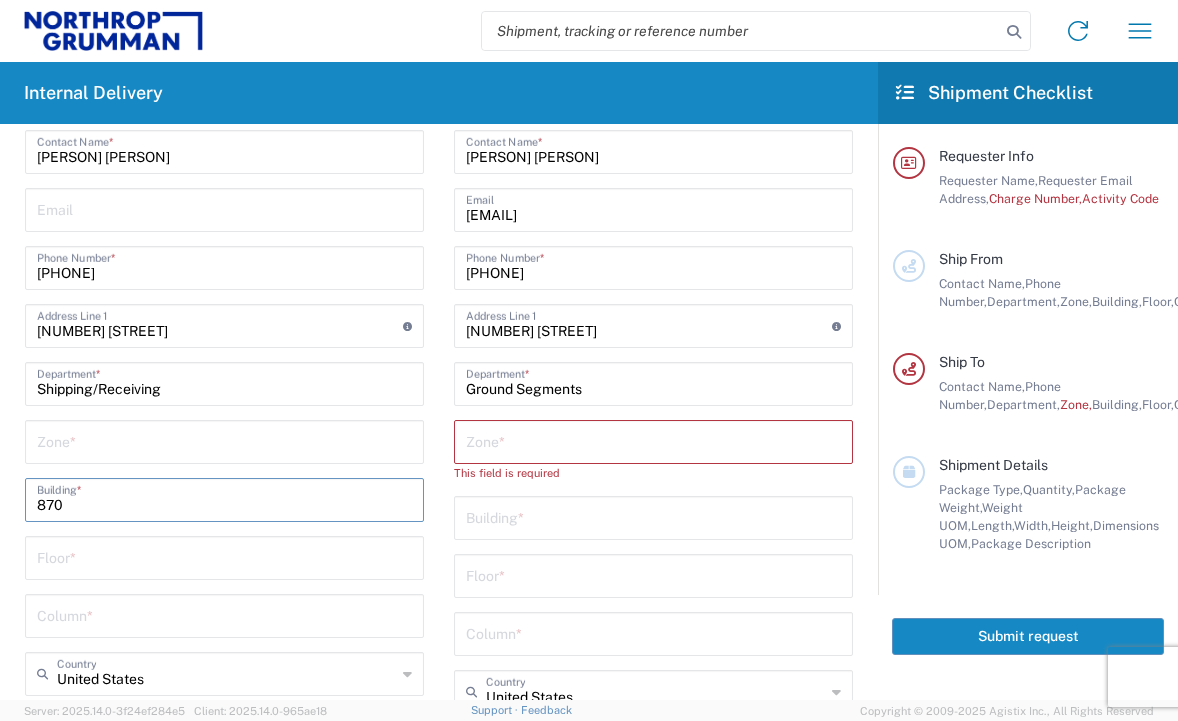 type on "870" 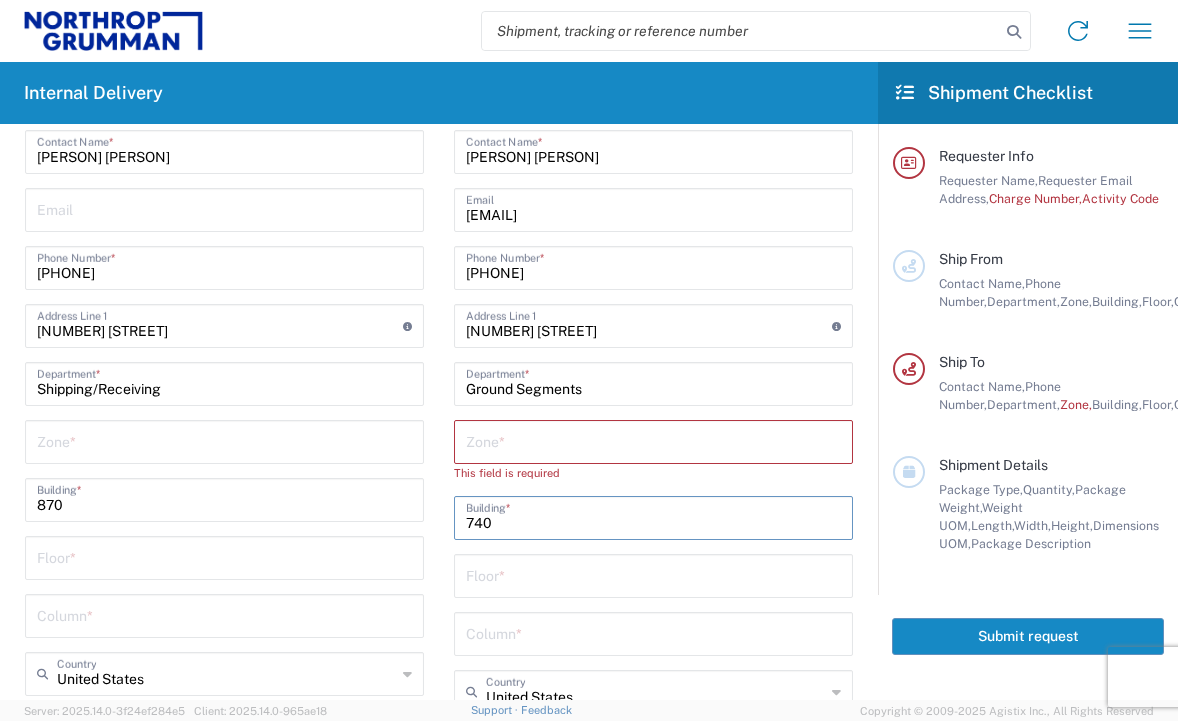 type on "740" 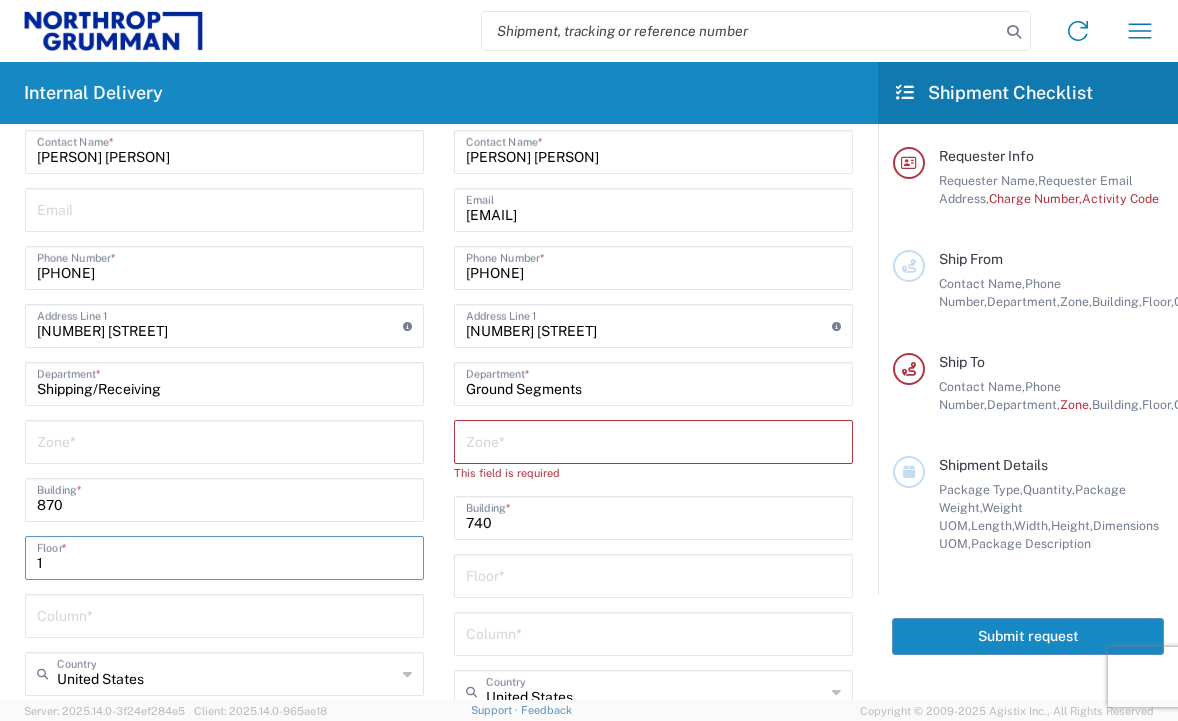 type on "1" 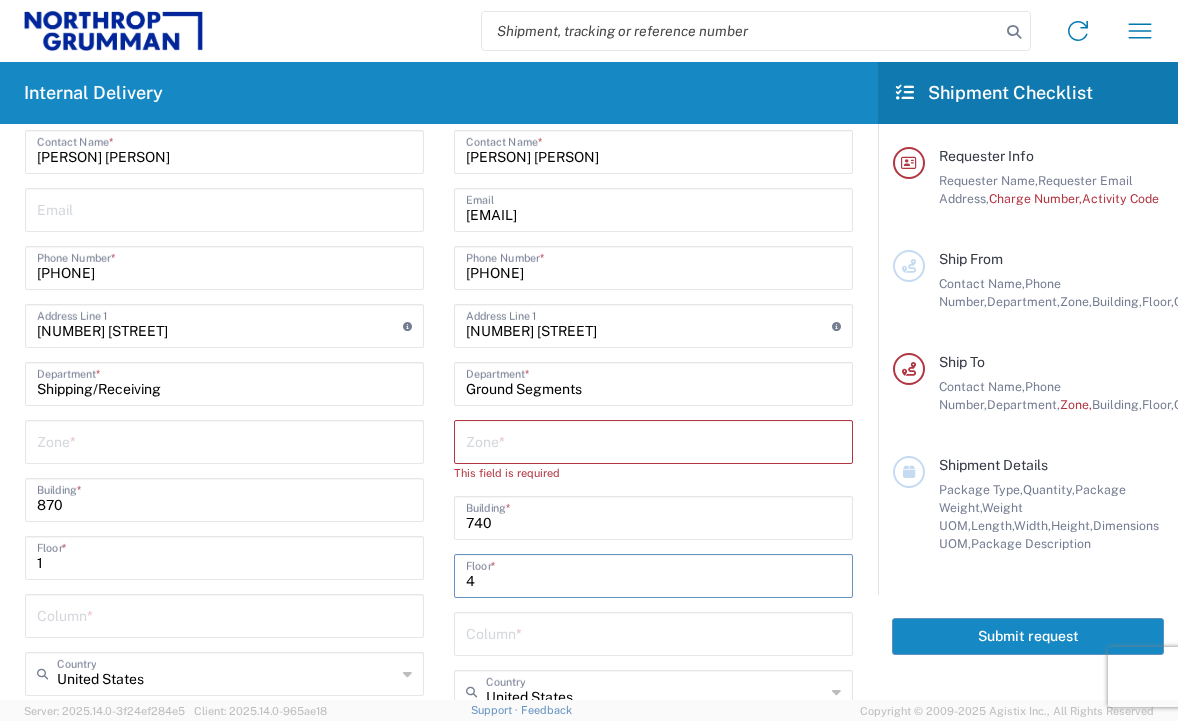 type on "4" 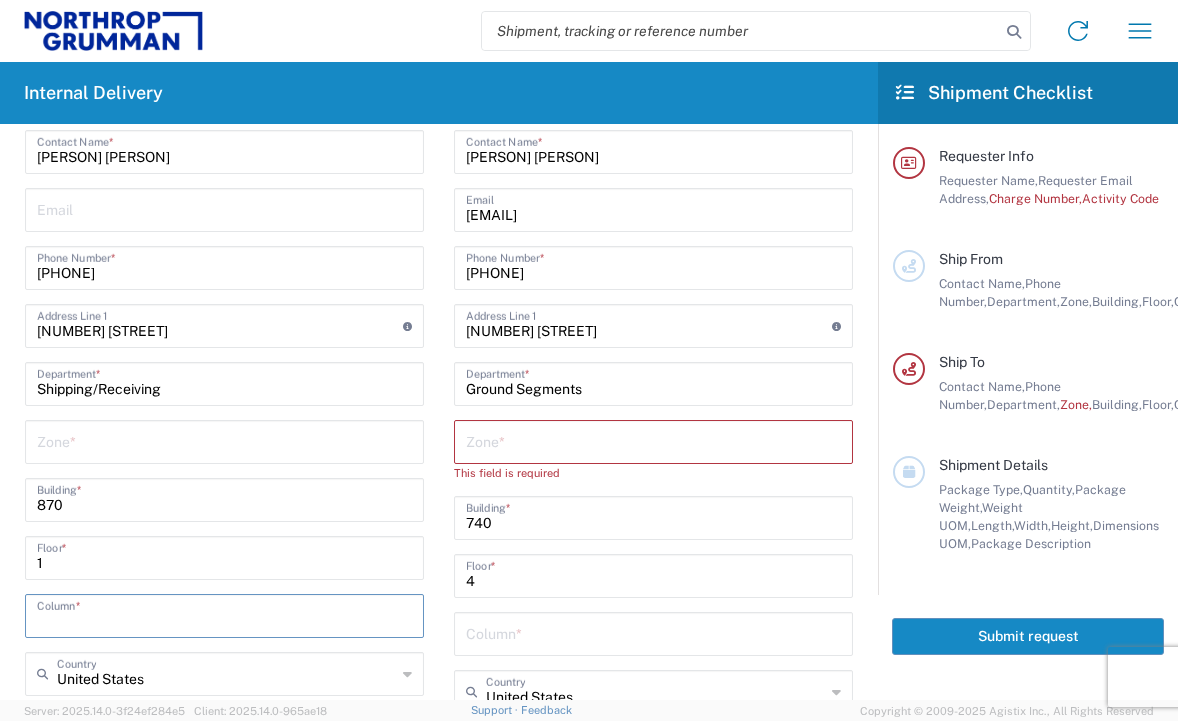 click at bounding box center (224, 614) 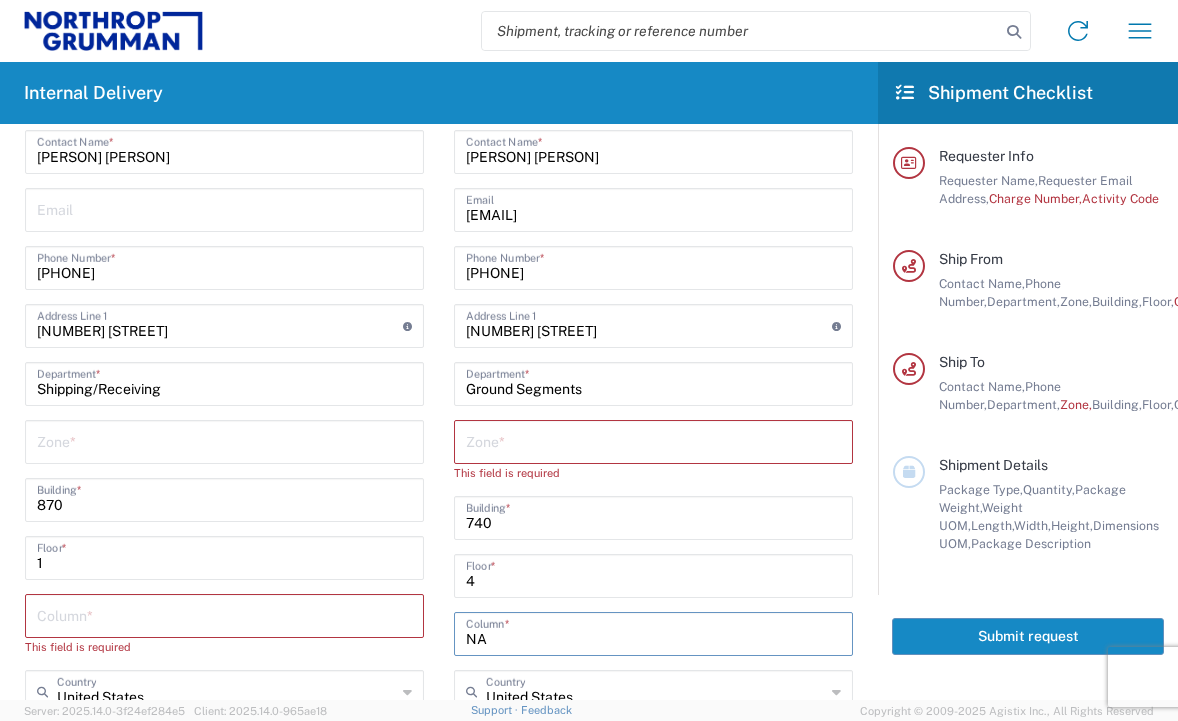 type on "NA" 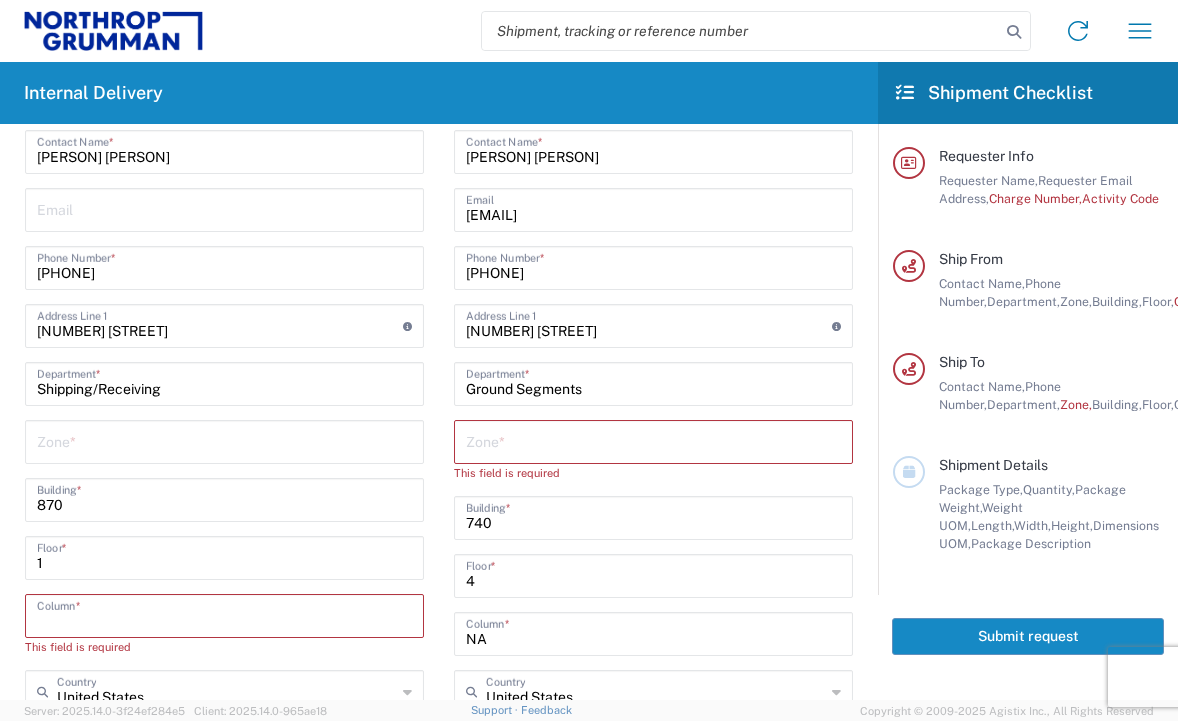 click at bounding box center [224, 614] 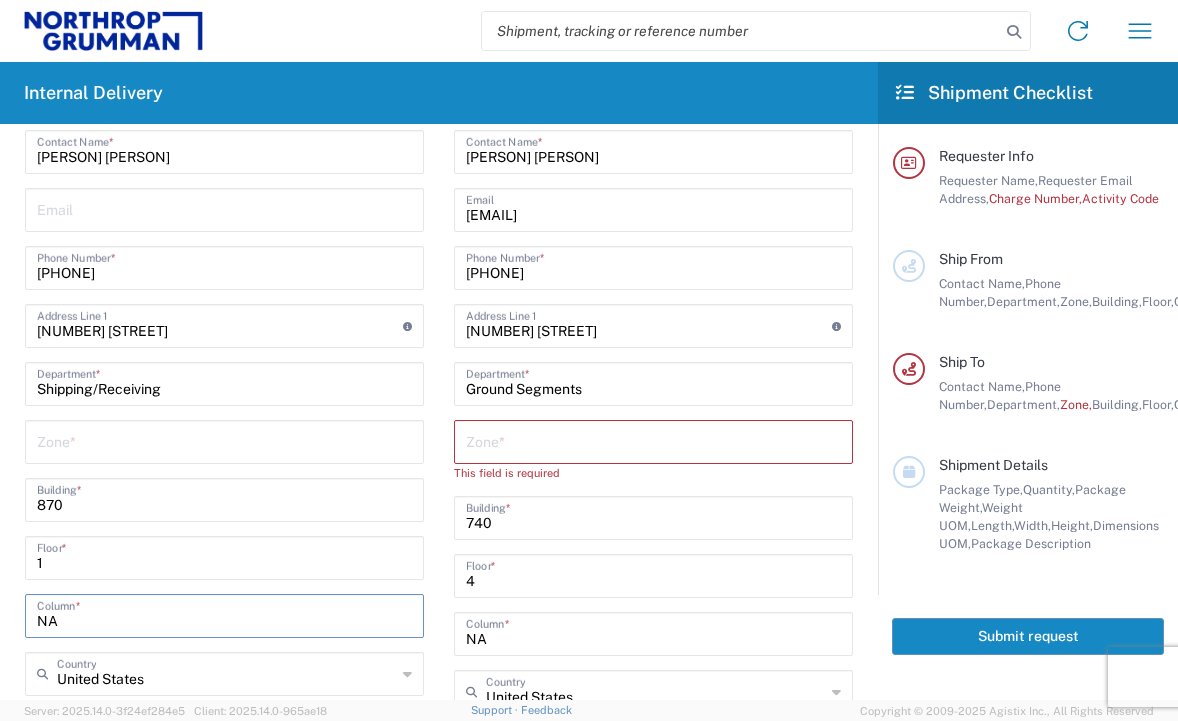type on "NA" 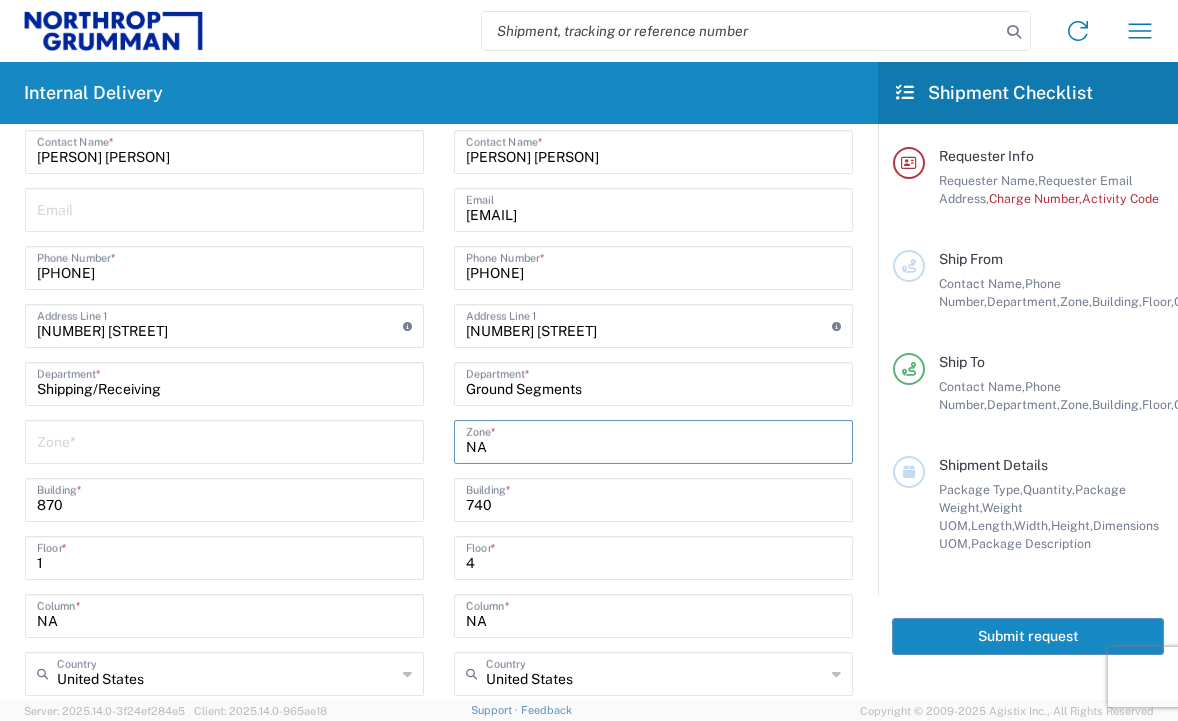 type on "NA" 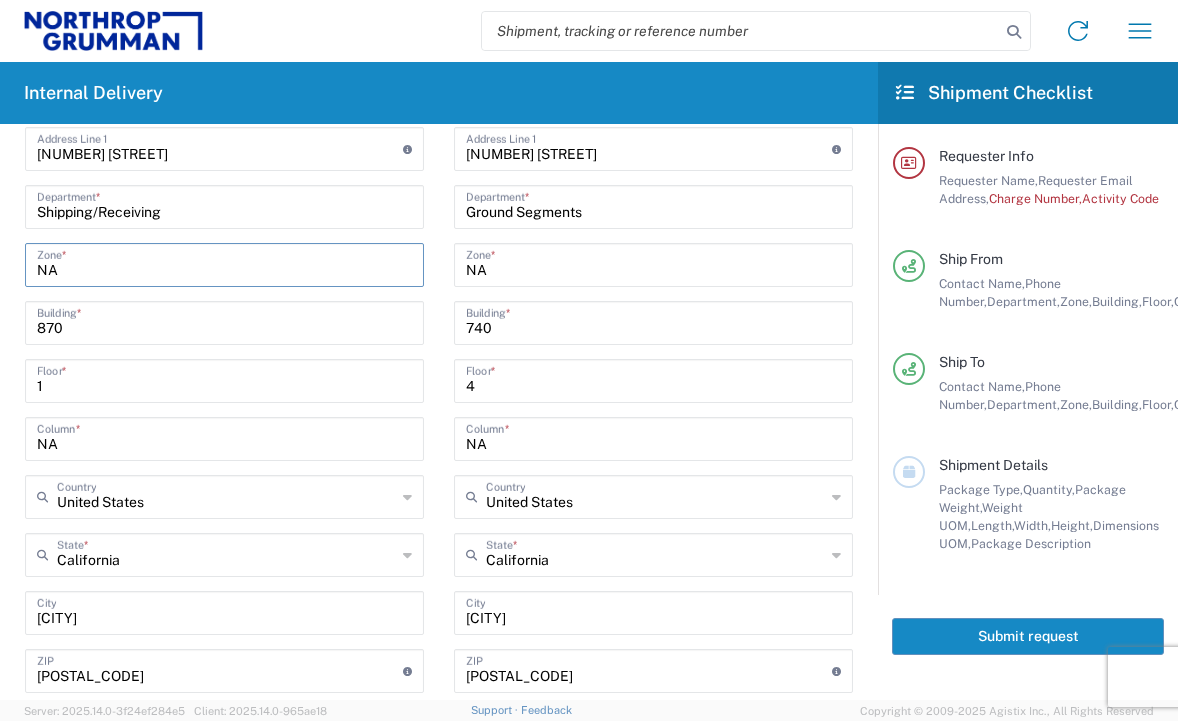 scroll, scrollTop: 600, scrollLeft: 0, axis: vertical 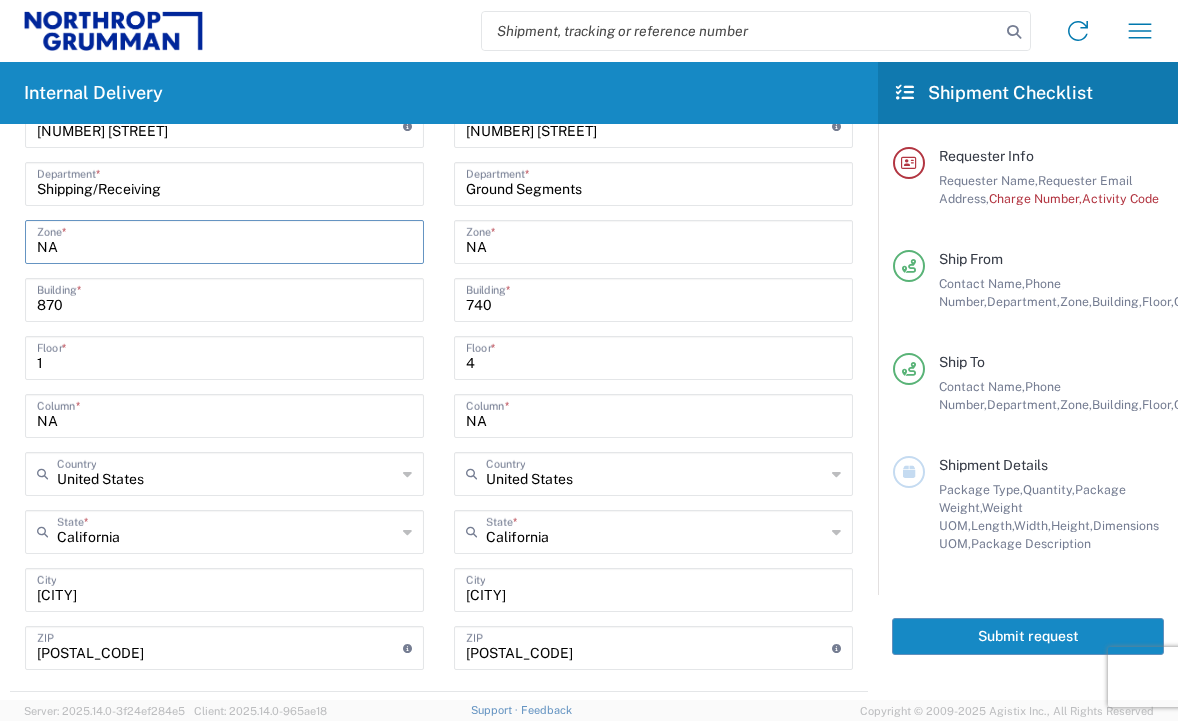 type on "NA" 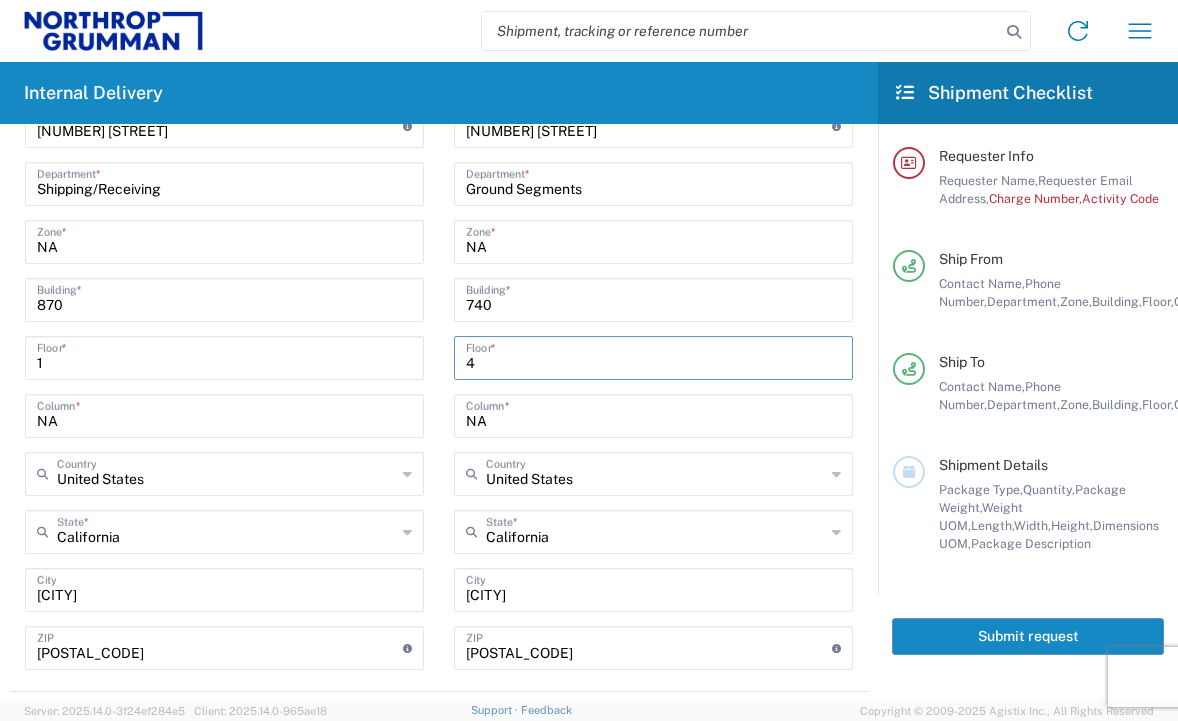 drag, startPoint x: 484, startPoint y: 364, endPoint x: 425, endPoint y: 364, distance: 59 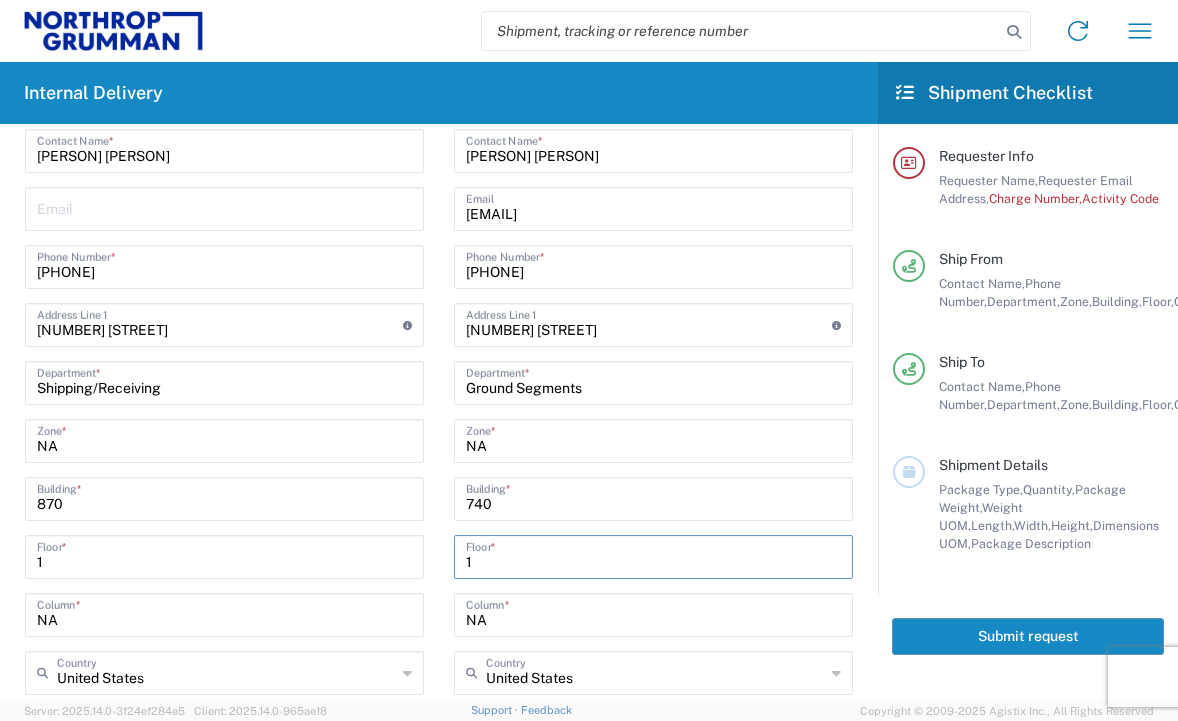 scroll, scrollTop: 400, scrollLeft: 0, axis: vertical 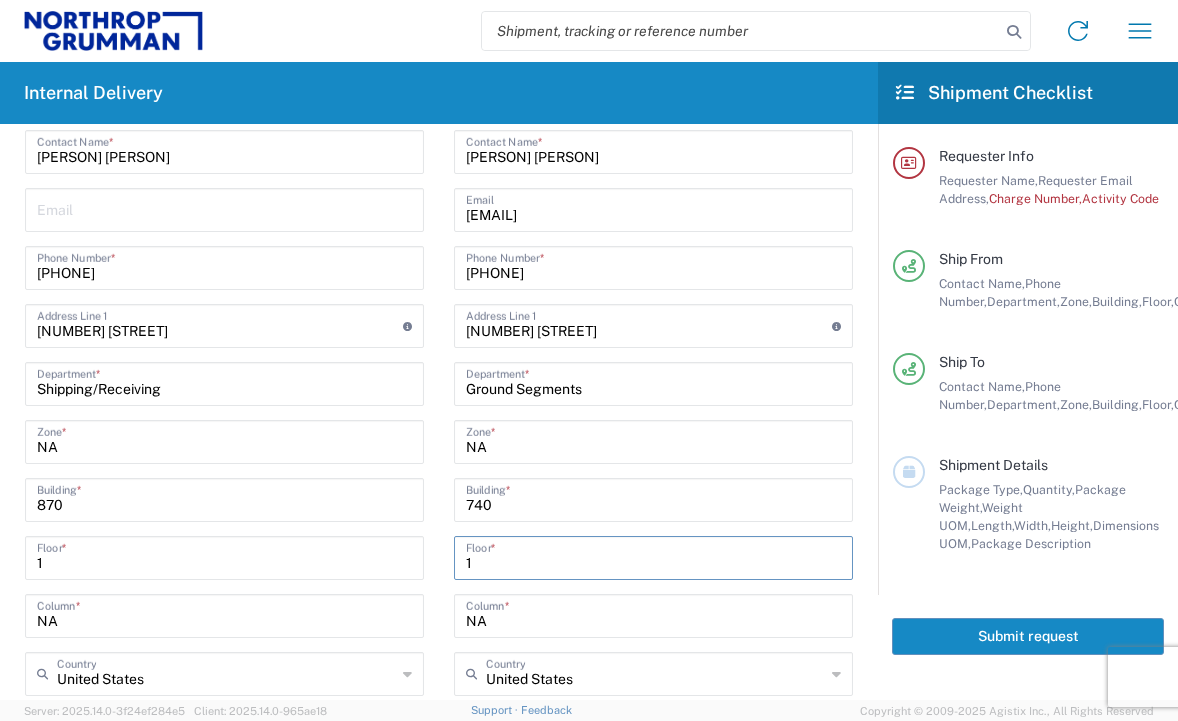 type on "1" 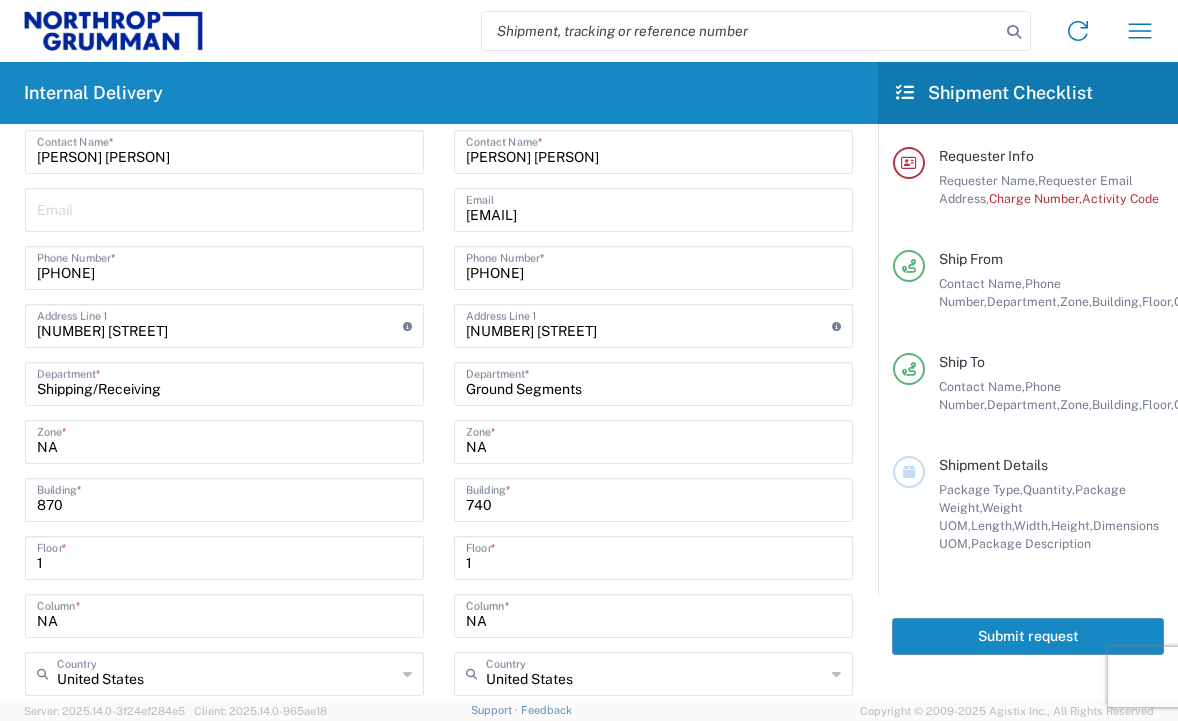 click at bounding box center [224, 208] 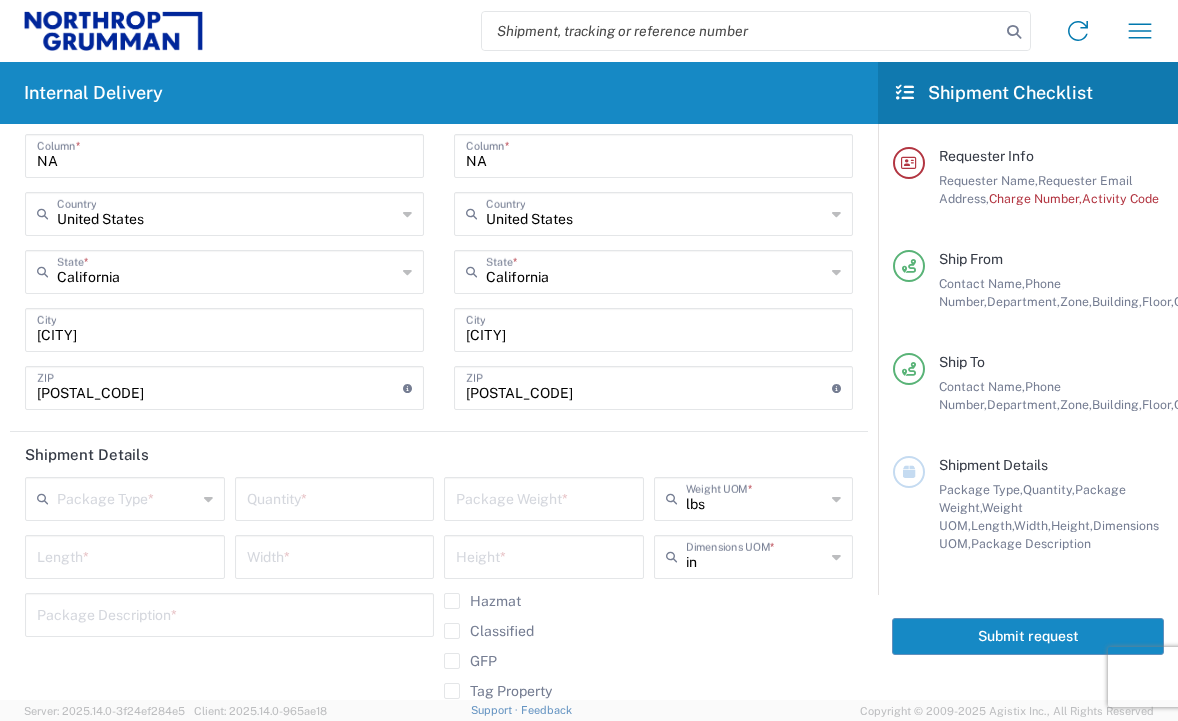 scroll, scrollTop: 900, scrollLeft: 0, axis: vertical 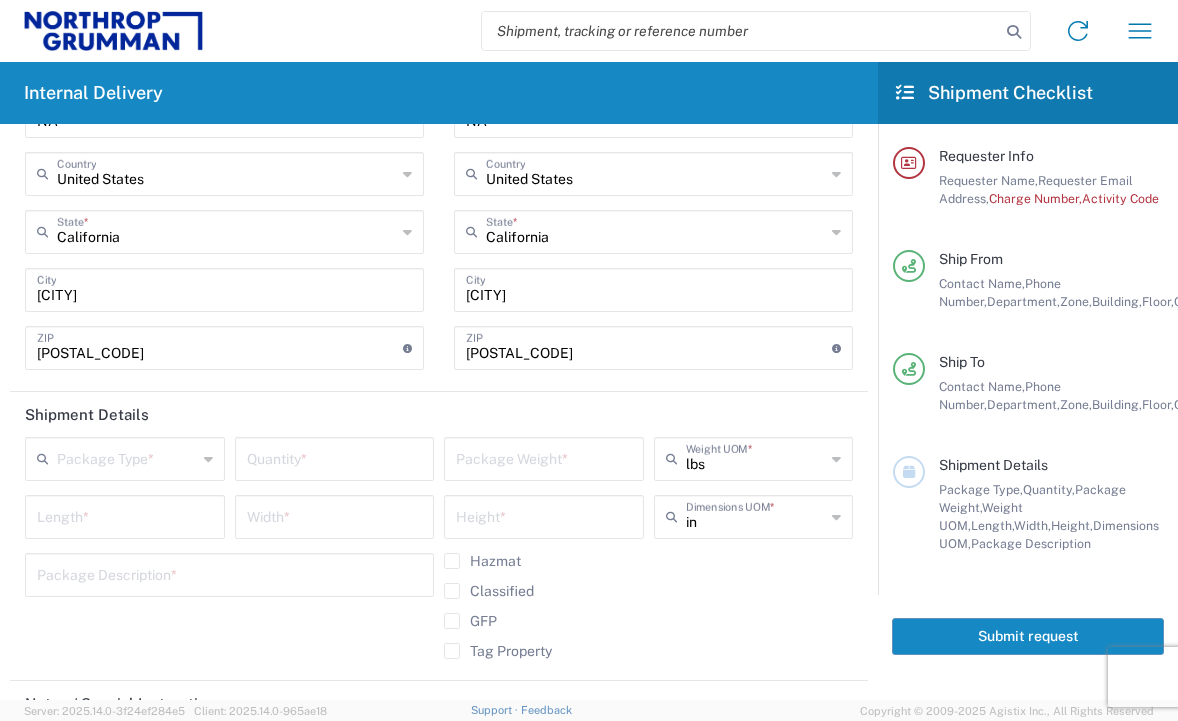 type on "[EMAIL]" 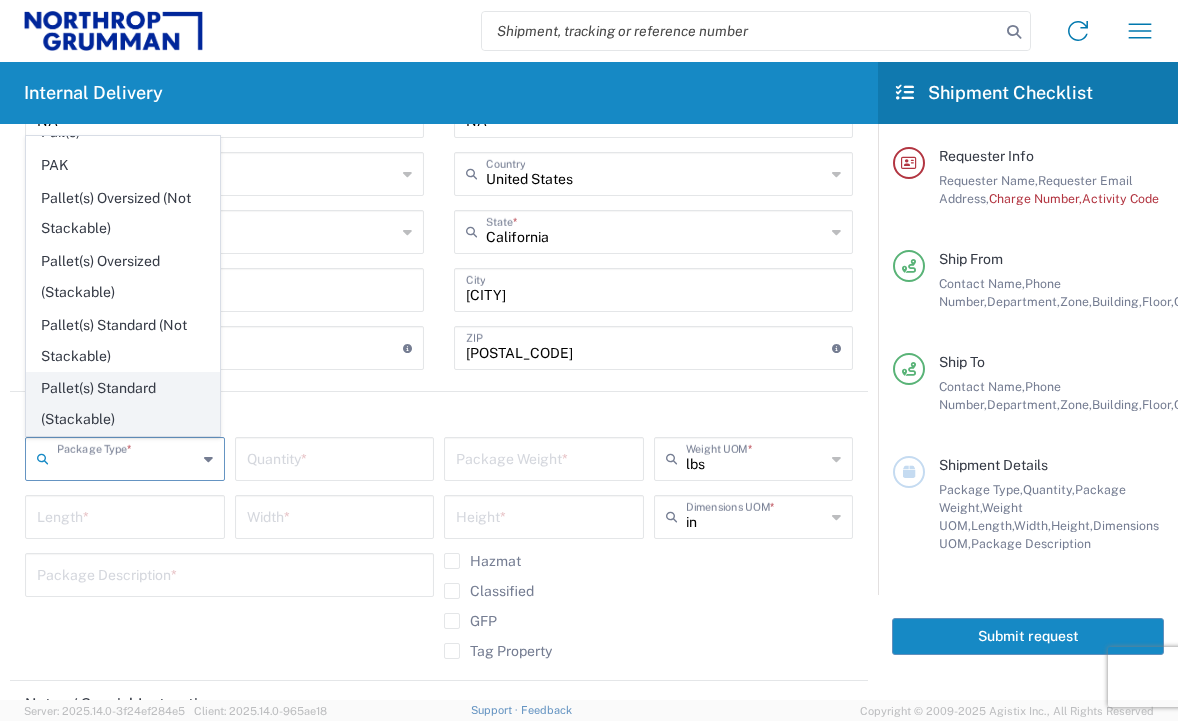 scroll, scrollTop: 800, scrollLeft: 0, axis: vertical 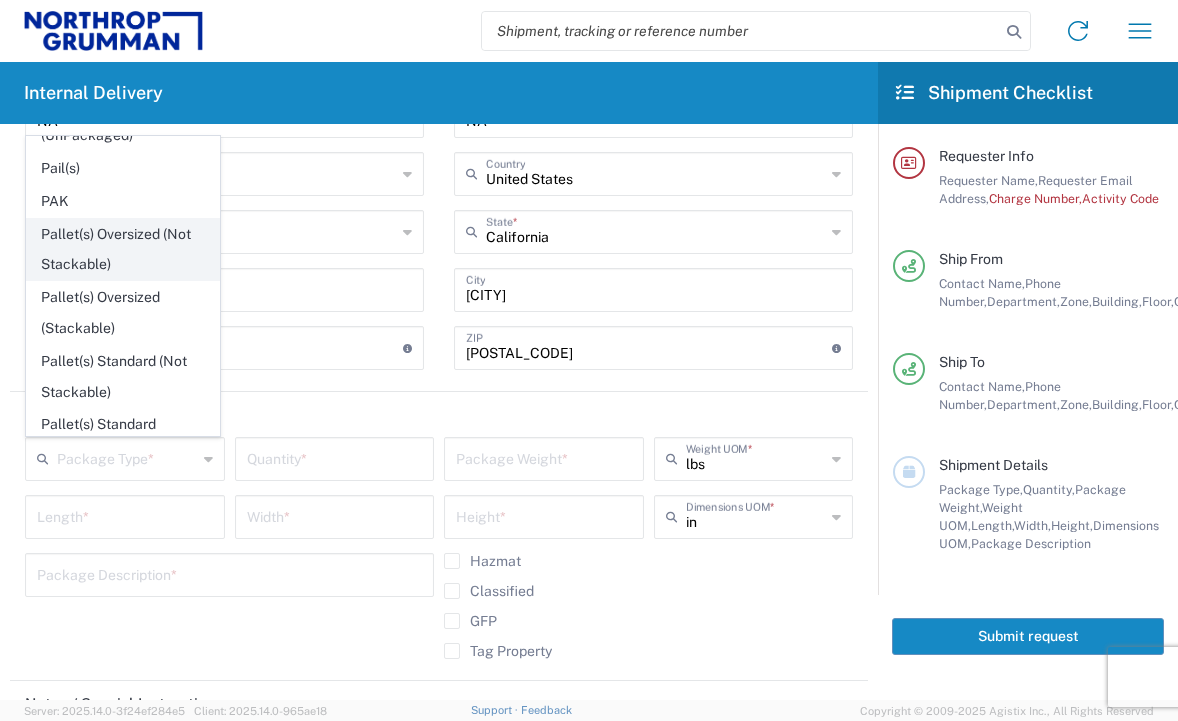 click on "Pallet(s) Oversized (Not Stackable)" 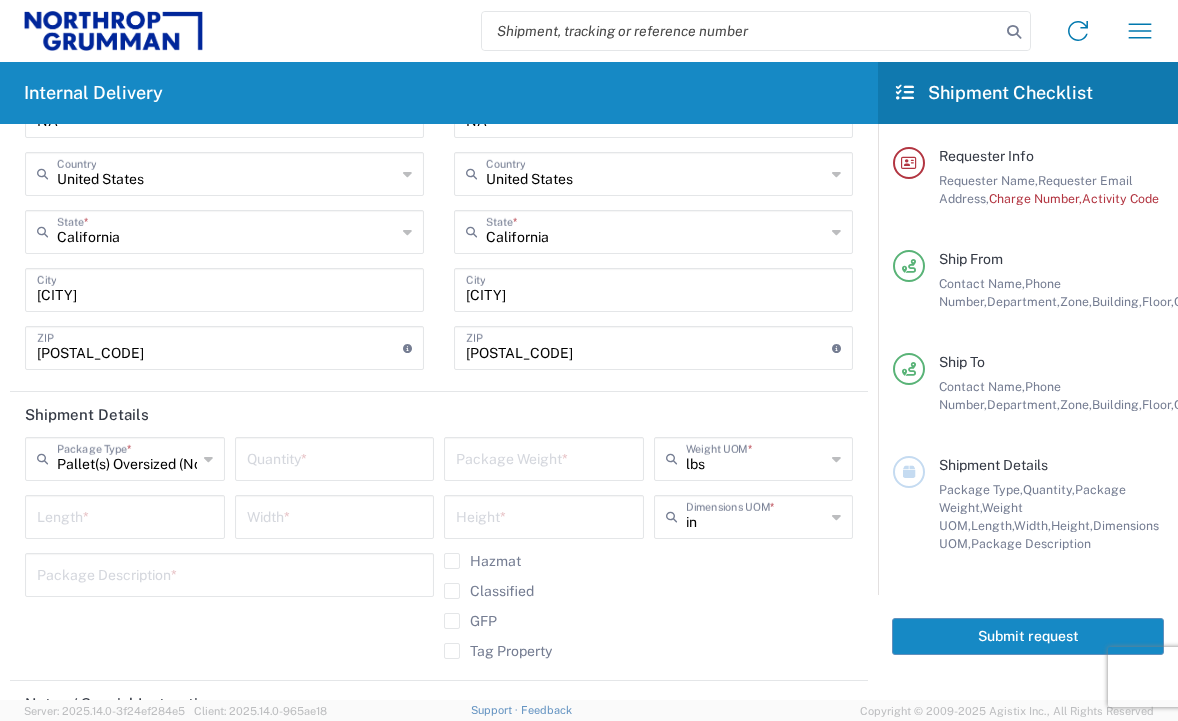 click at bounding box center [335, 457] 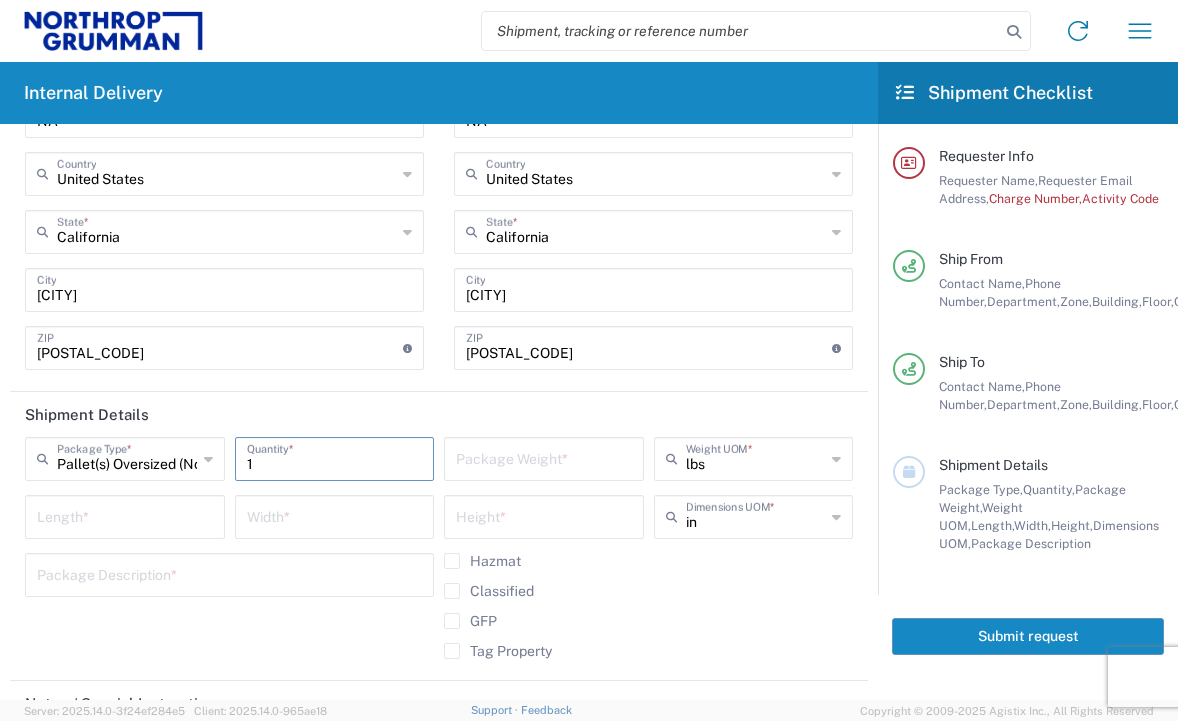 type on "1" 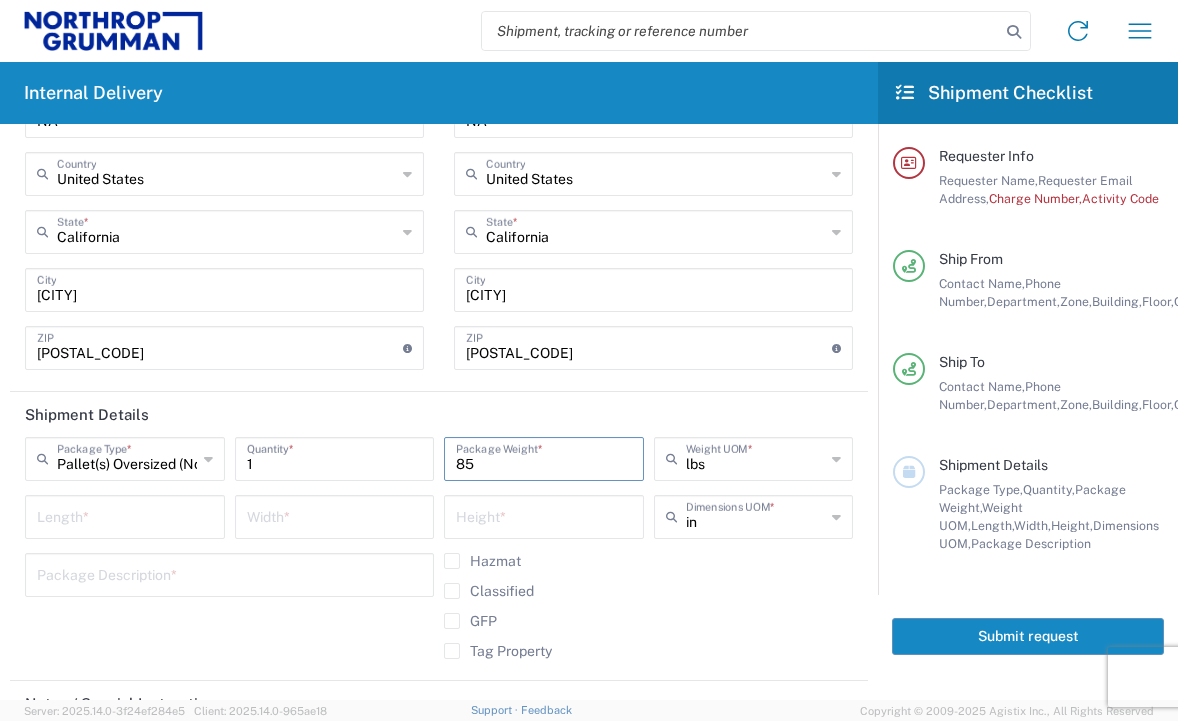 type on "85" 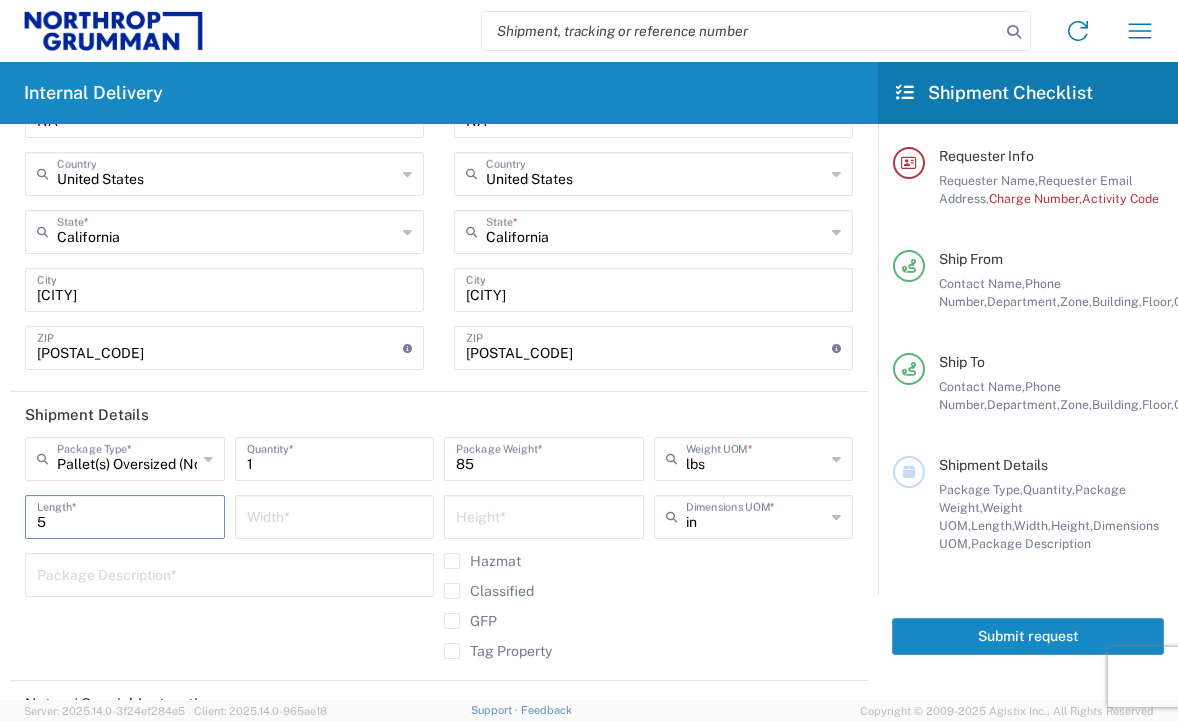 type on "5" 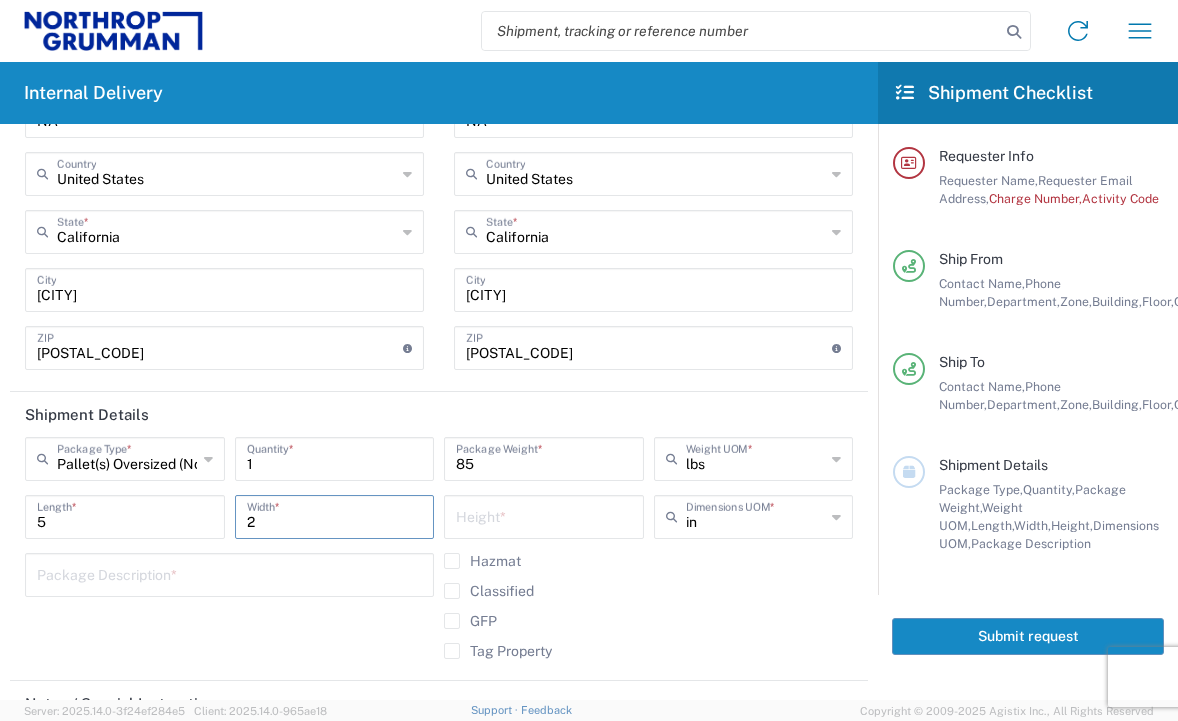 type on "2" 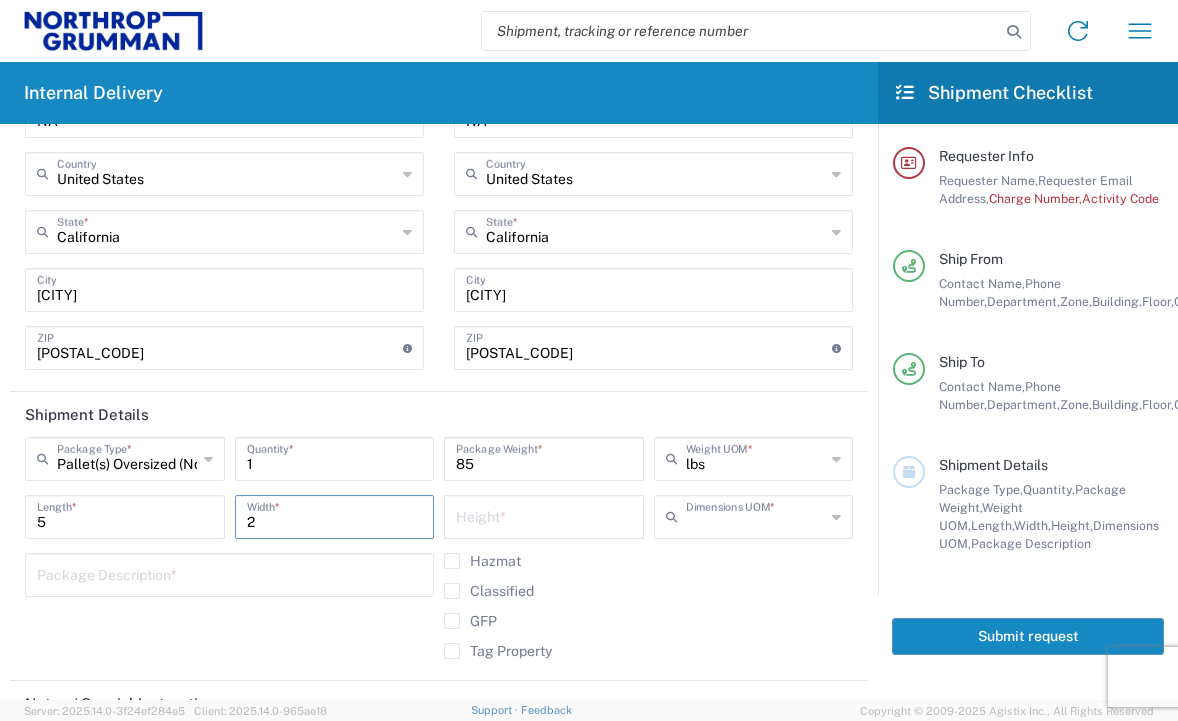 click at bounding box center [756, 515] 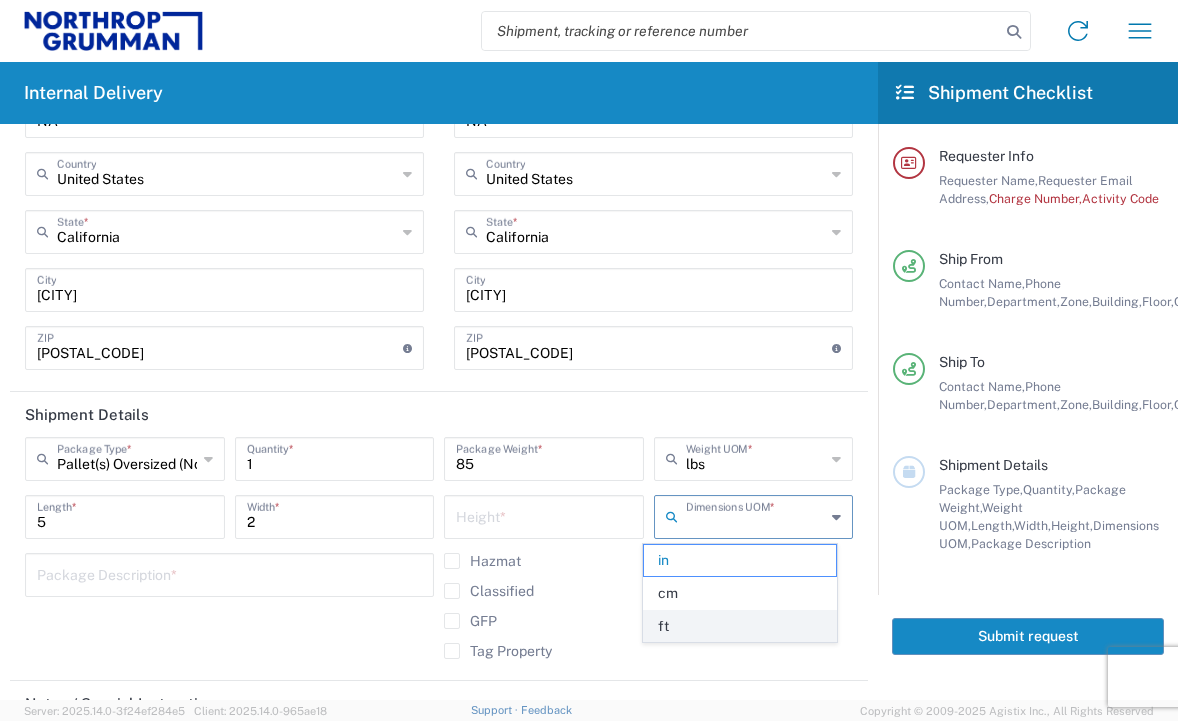 click on "ft" 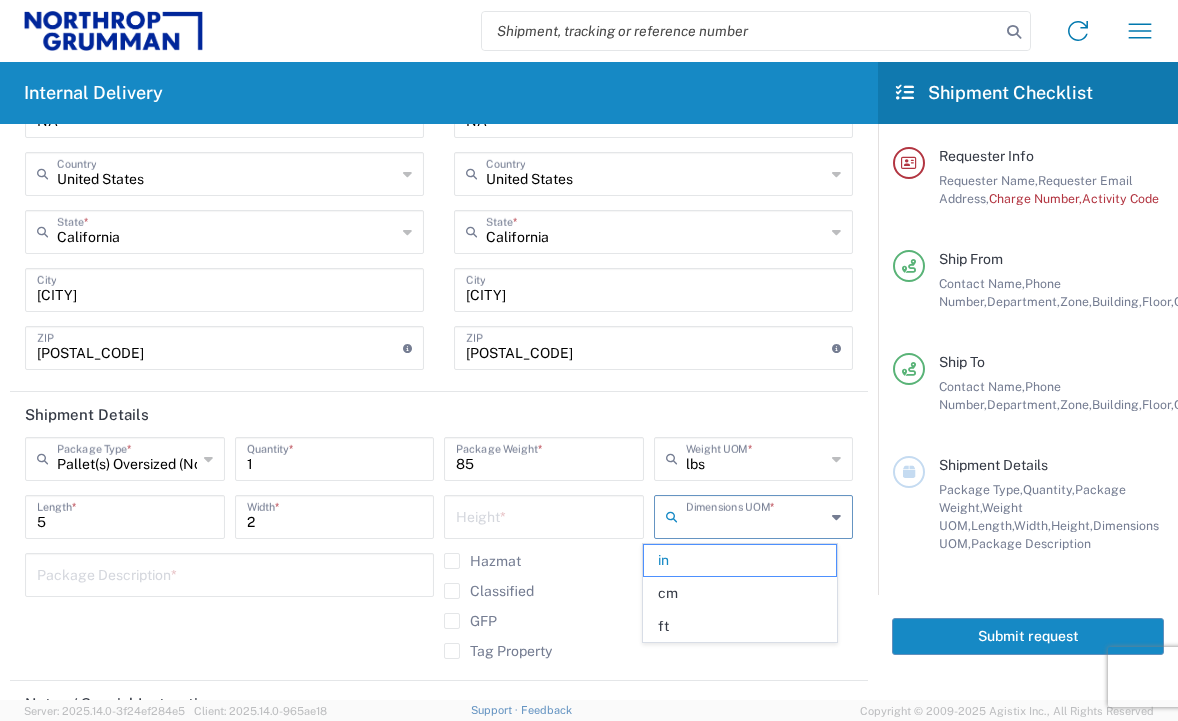 type on "0.42" 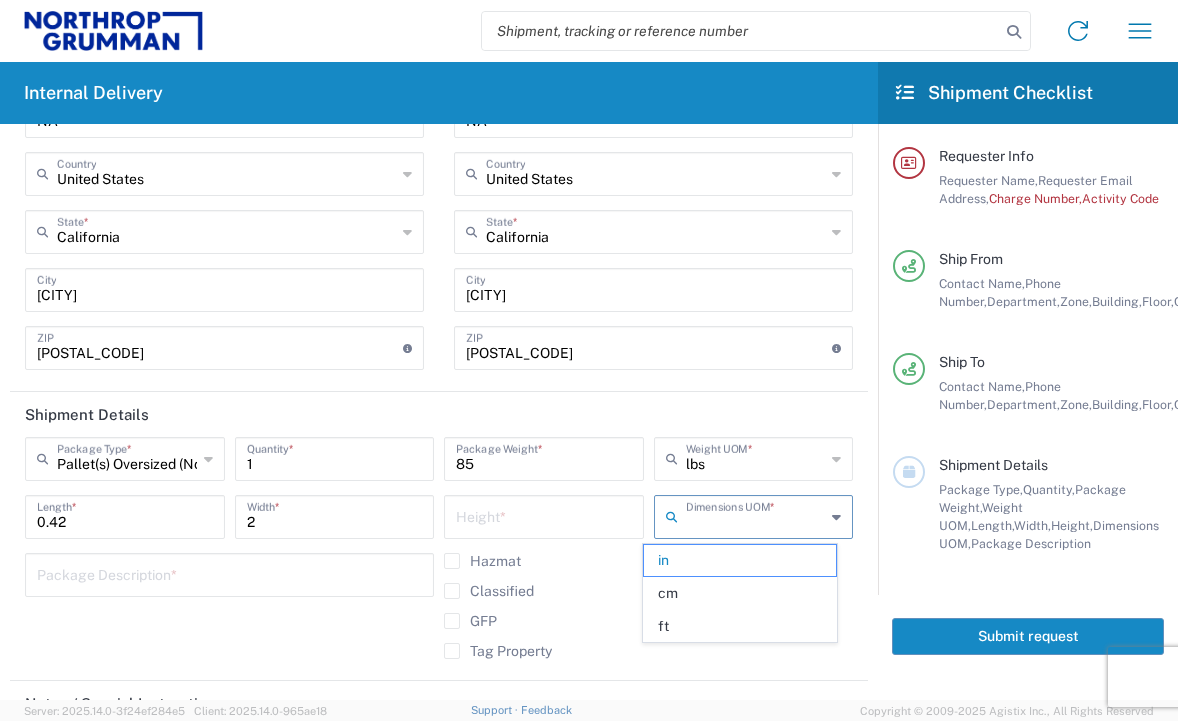 type on "0.17" 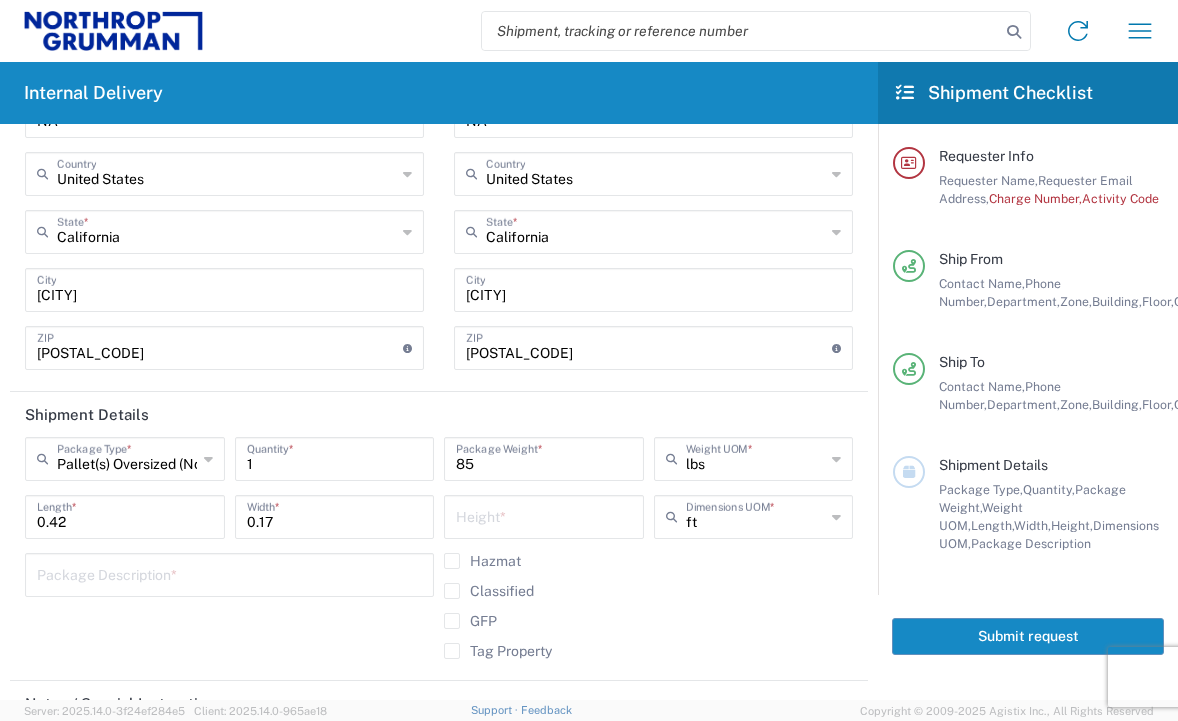 click at bounding box center [544, 515] 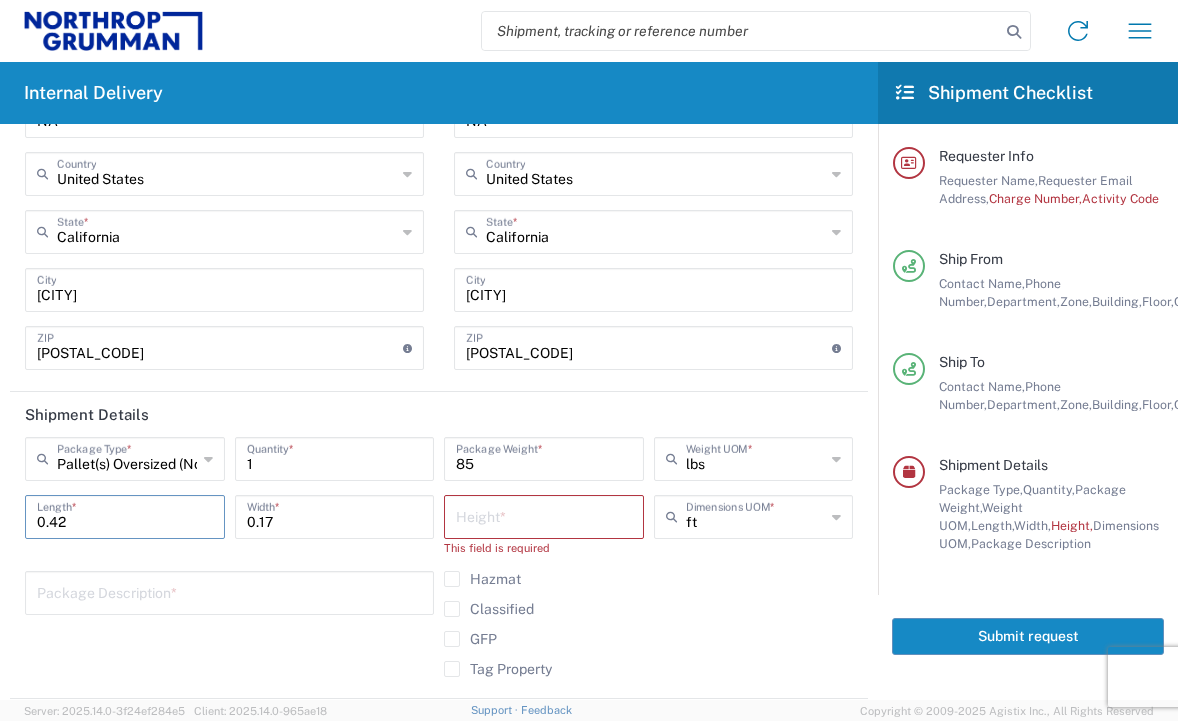 drag, startPoint x: 81, startPoint y: 524, endPoint x: 14, endPoint y: 527, distance: 67.06713 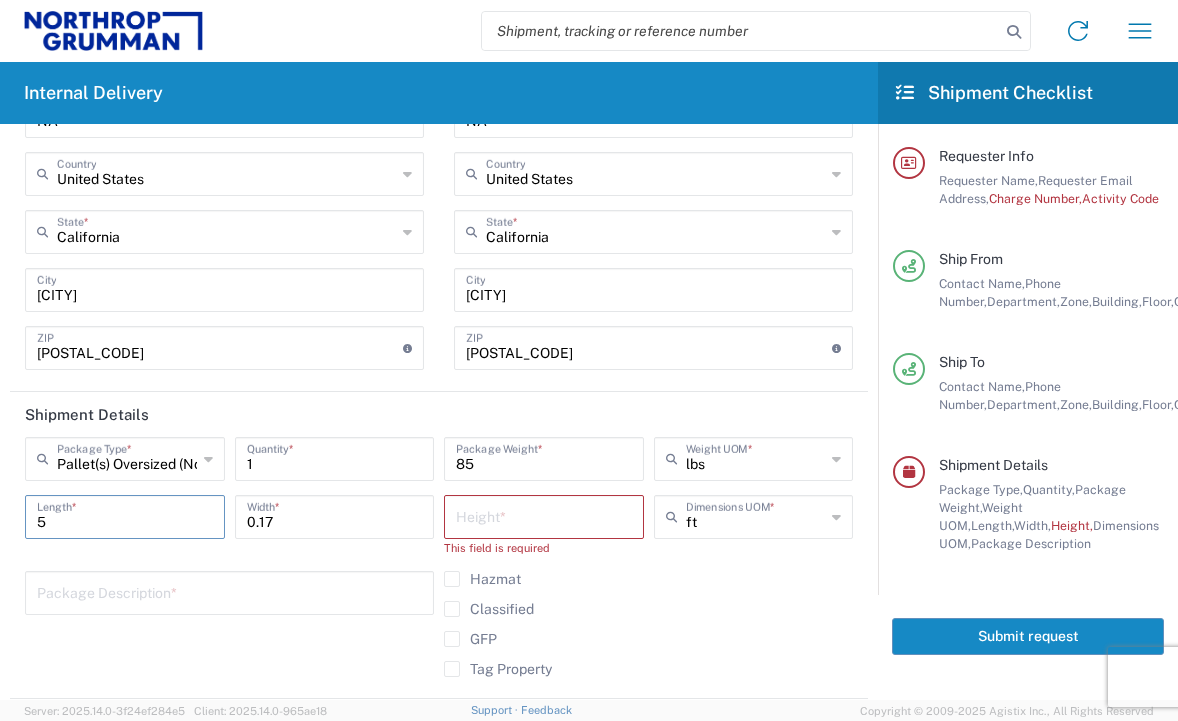 type on "5" 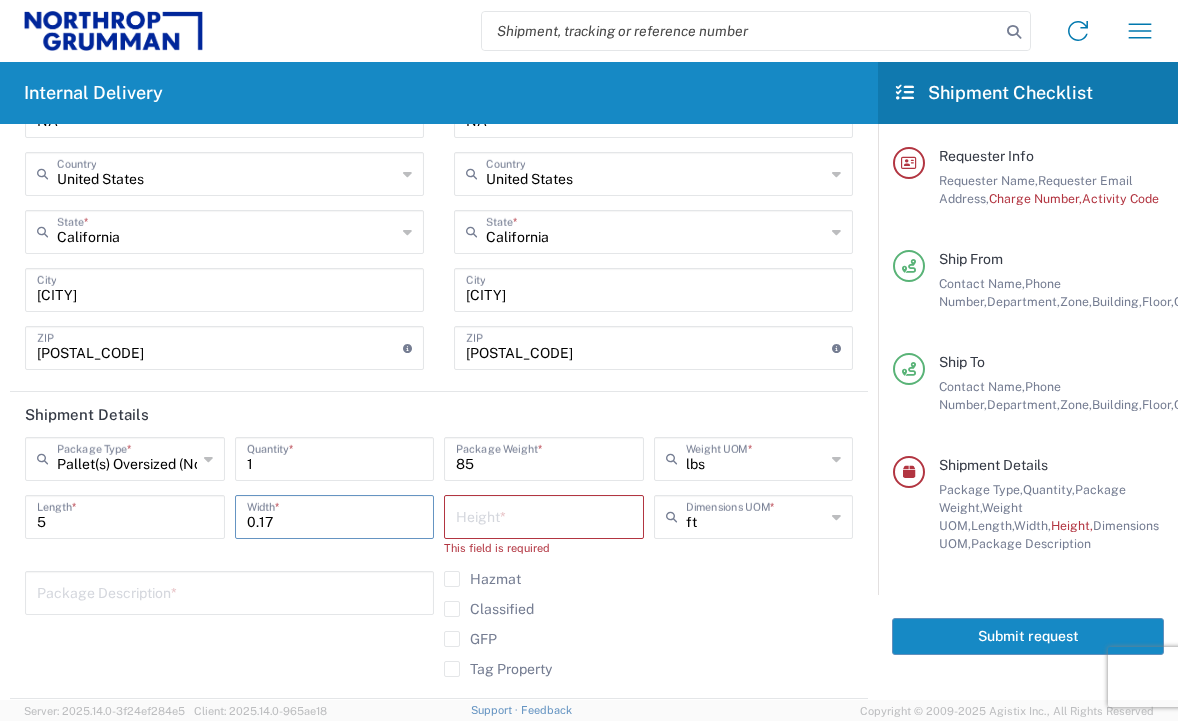 drag, startPoint x: 301, startPoint y: 526, endPoint x: 170, endPoint y: 521, distance: 131.09538 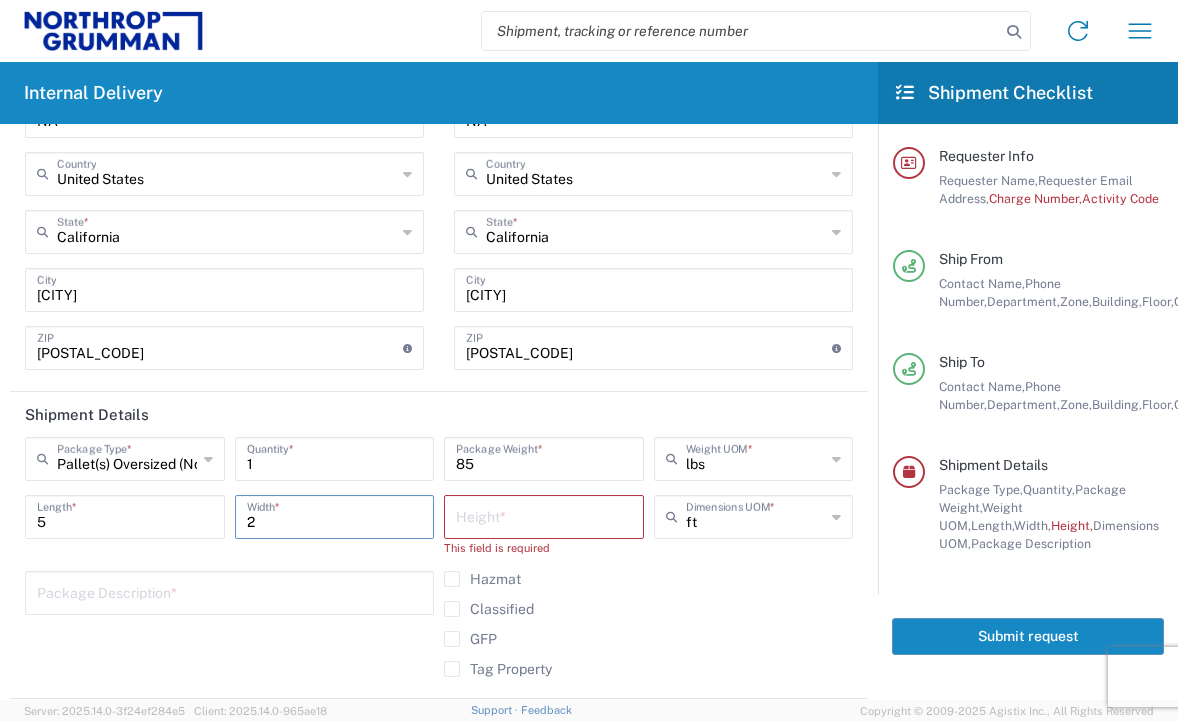 type on "2" 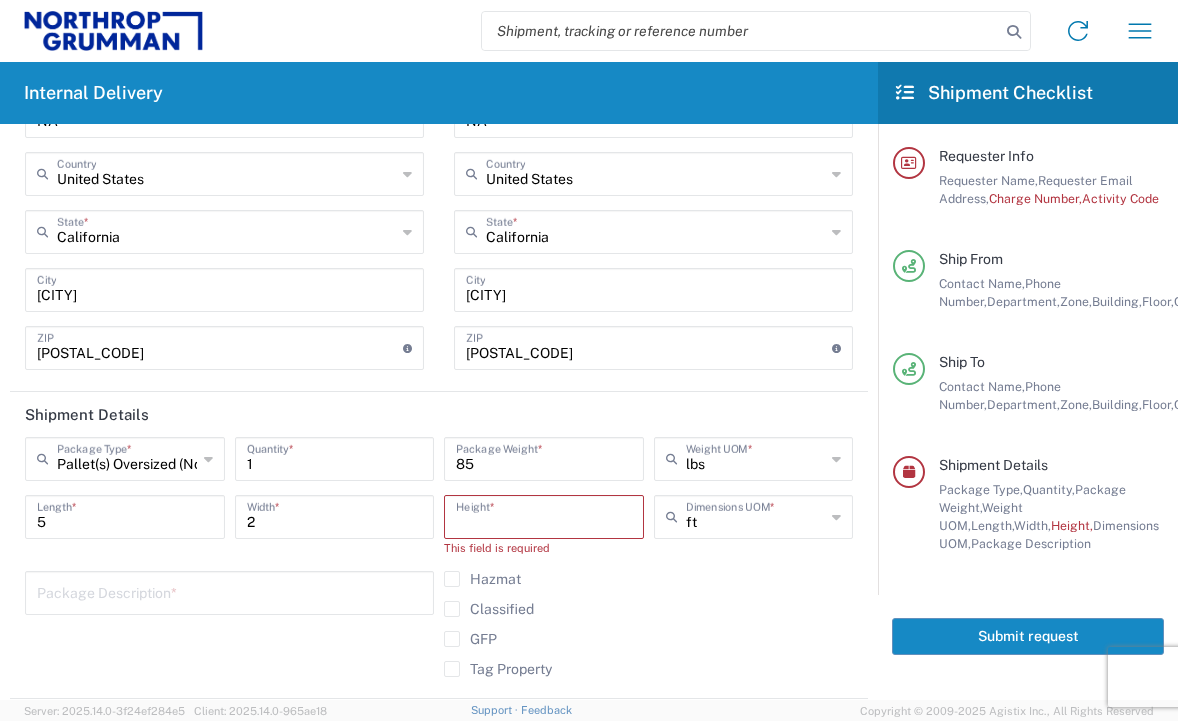 click at bounding box center [544, 515] 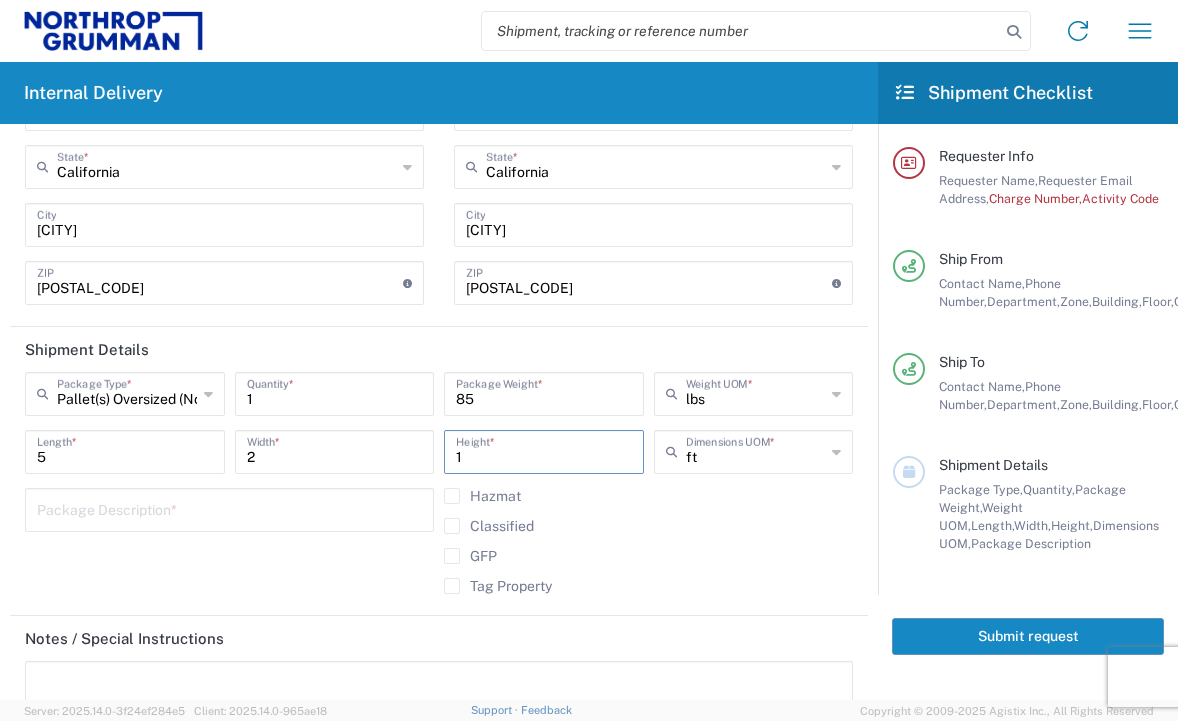 scroll, scrollTop: 1100, scrollLeft: 0, axis: vertical 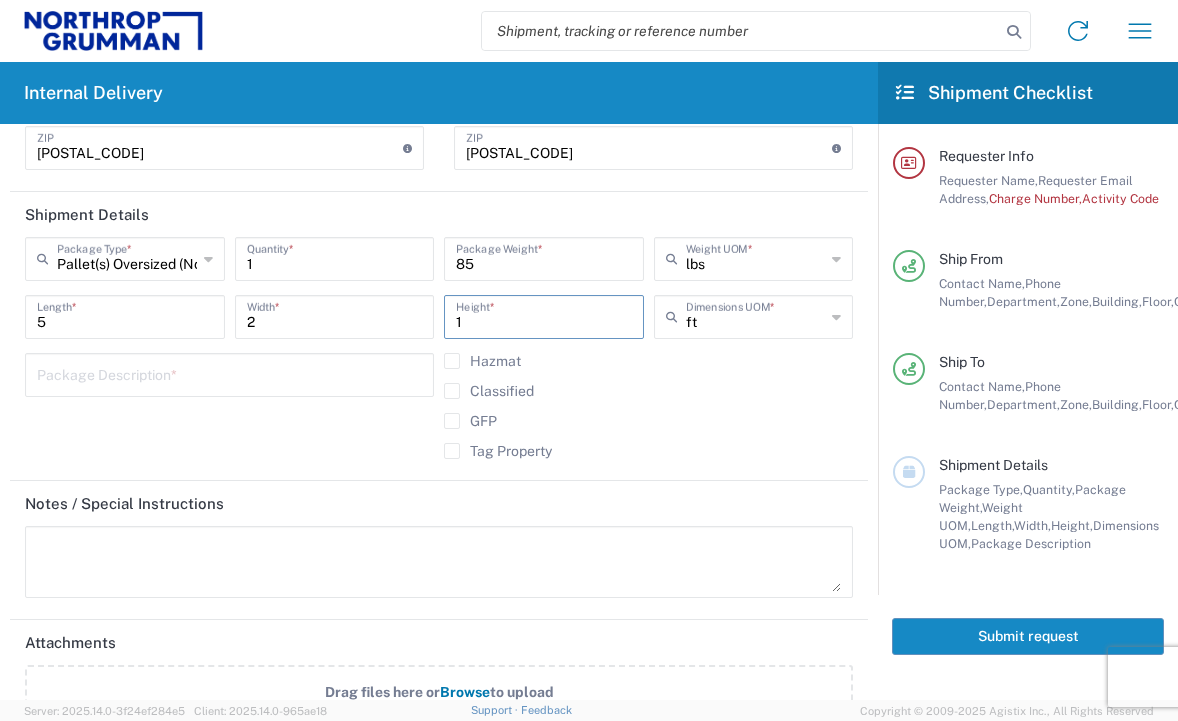 type on "1" 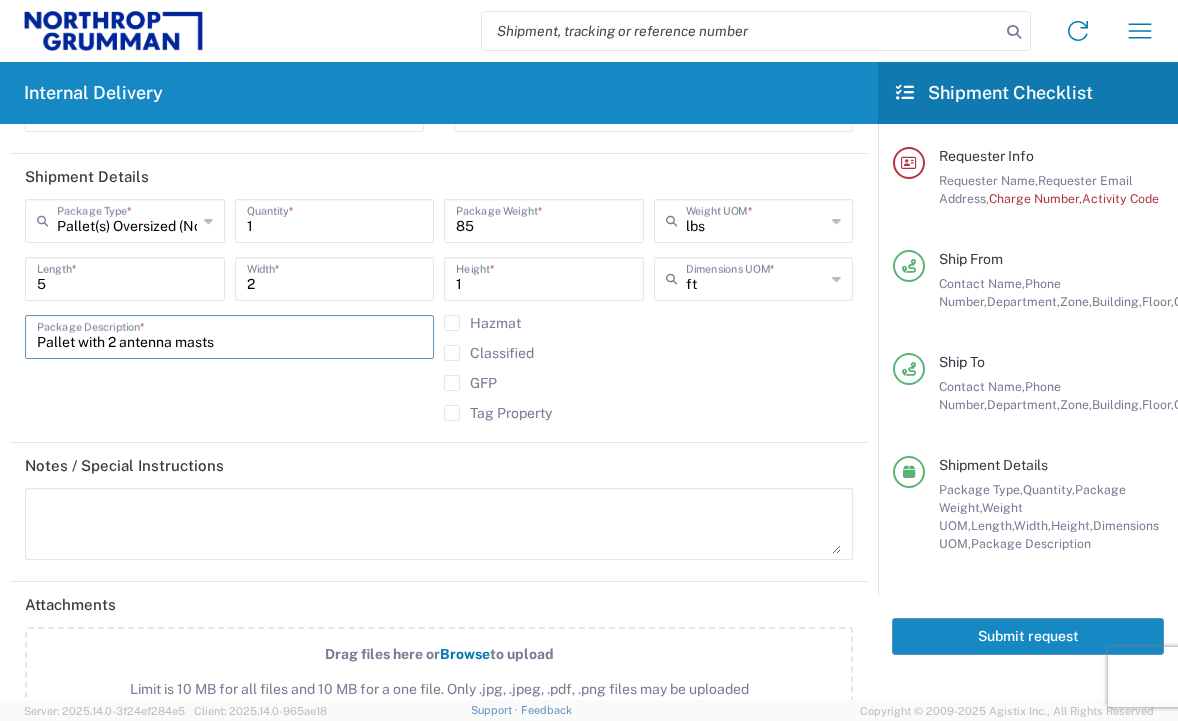 scroll, scrollTop: 1189, scrollLeft: 0, axis: vertical 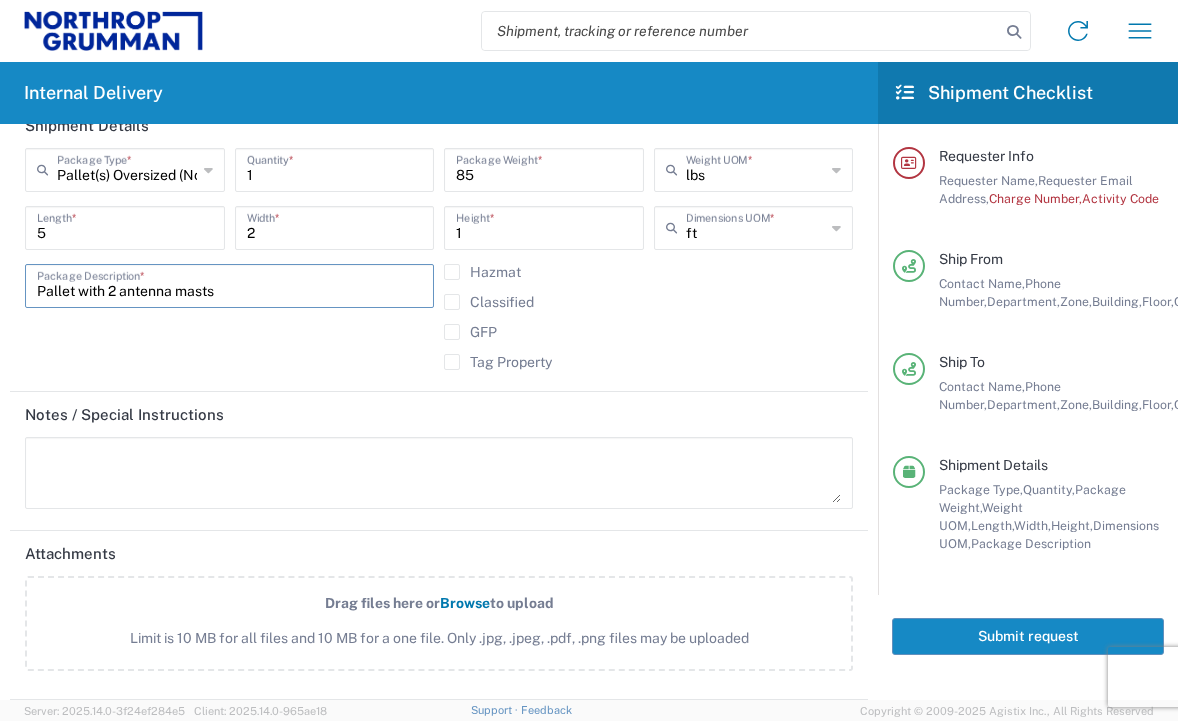 type on "Pallet with 2 antenna masts" 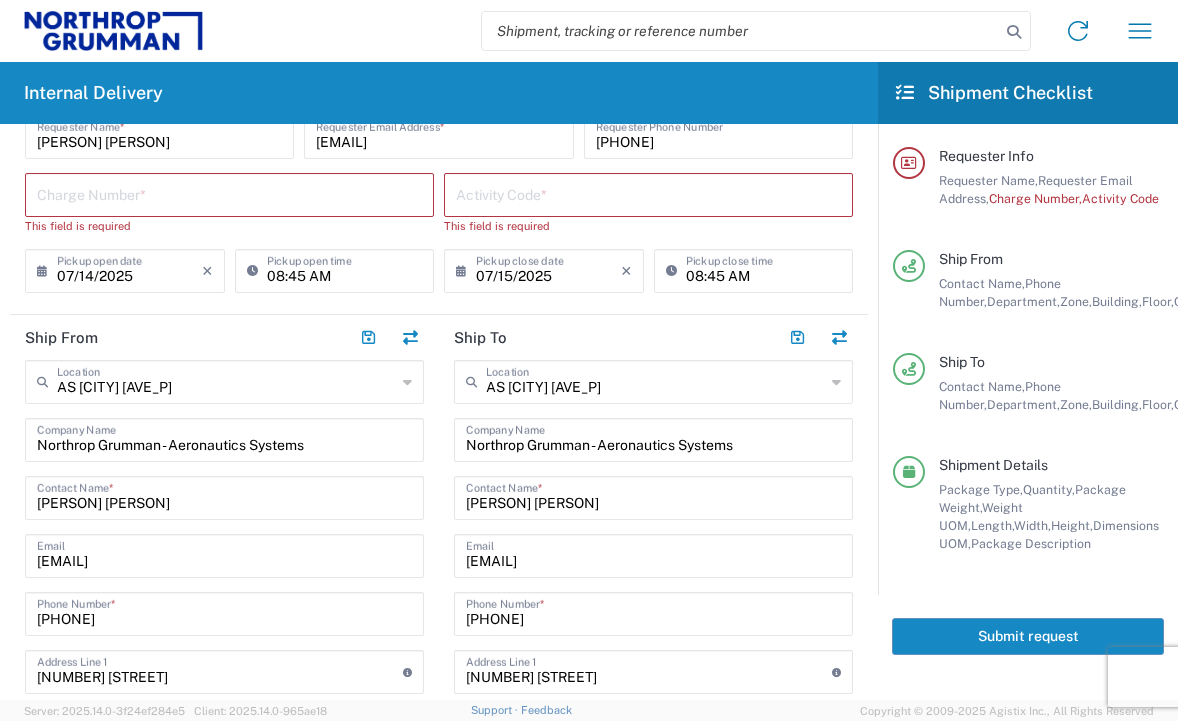 scroll, scrollTop: 0, scrollLeft: 0, axis: both 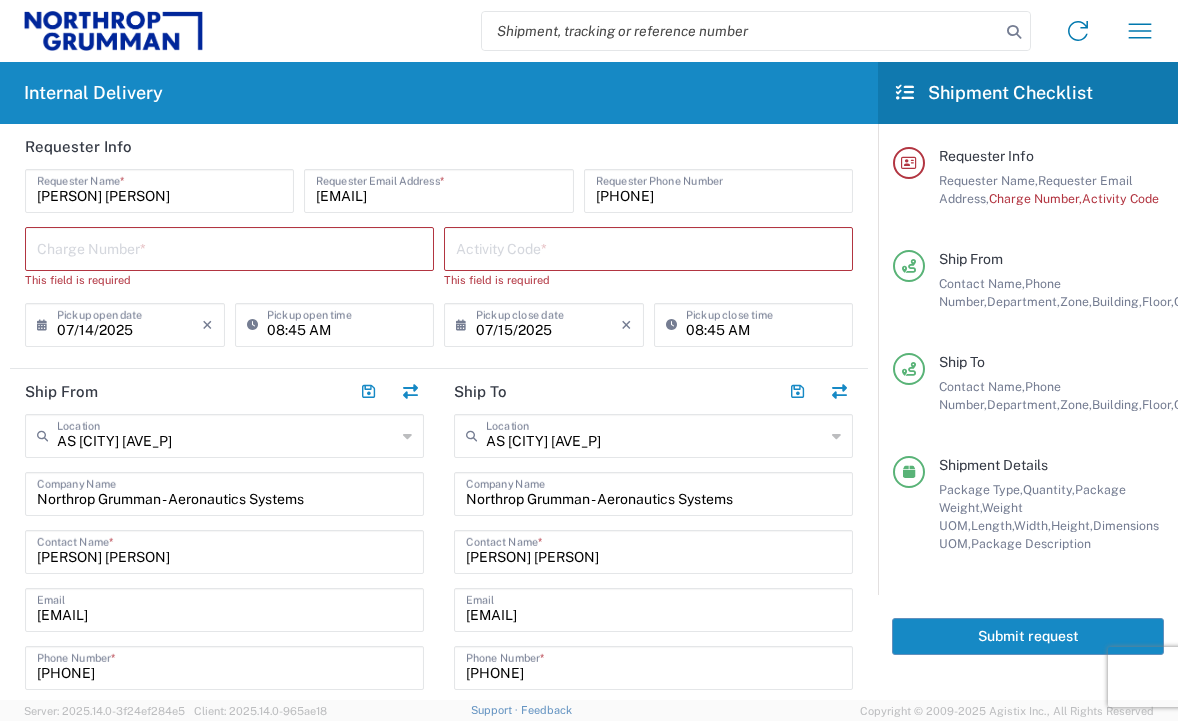 click at bounding box center (229, 247) 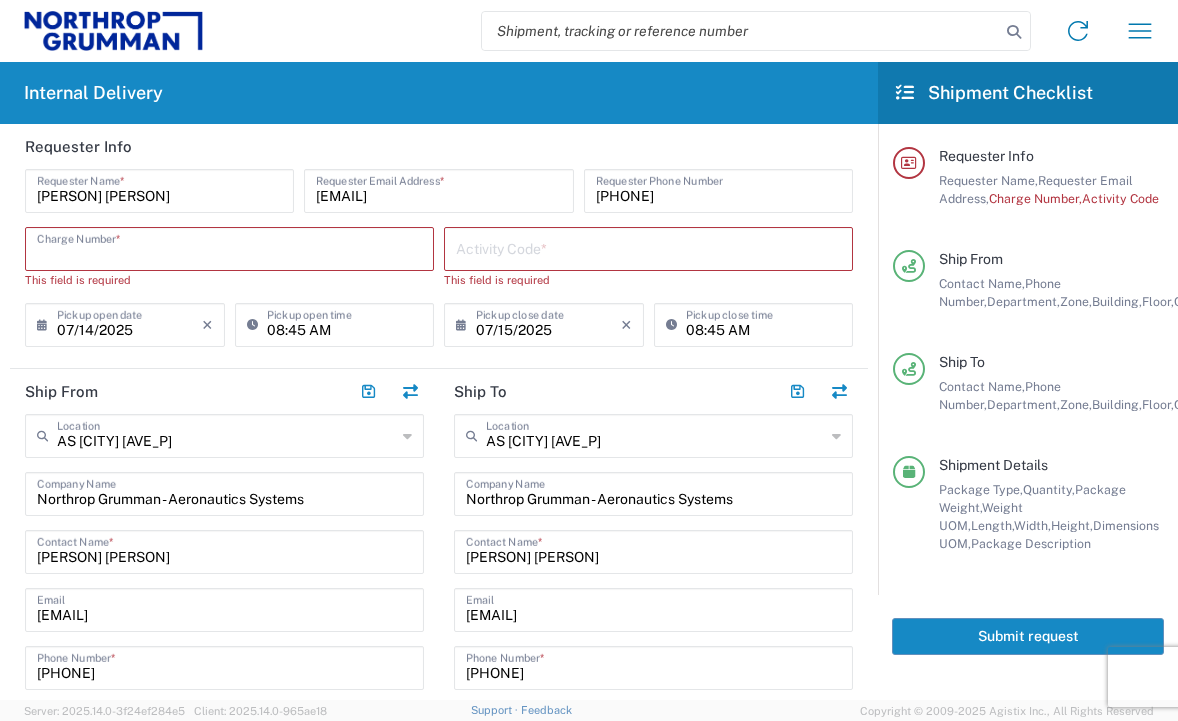 paste on "[PASSPORT_NUMBER]" 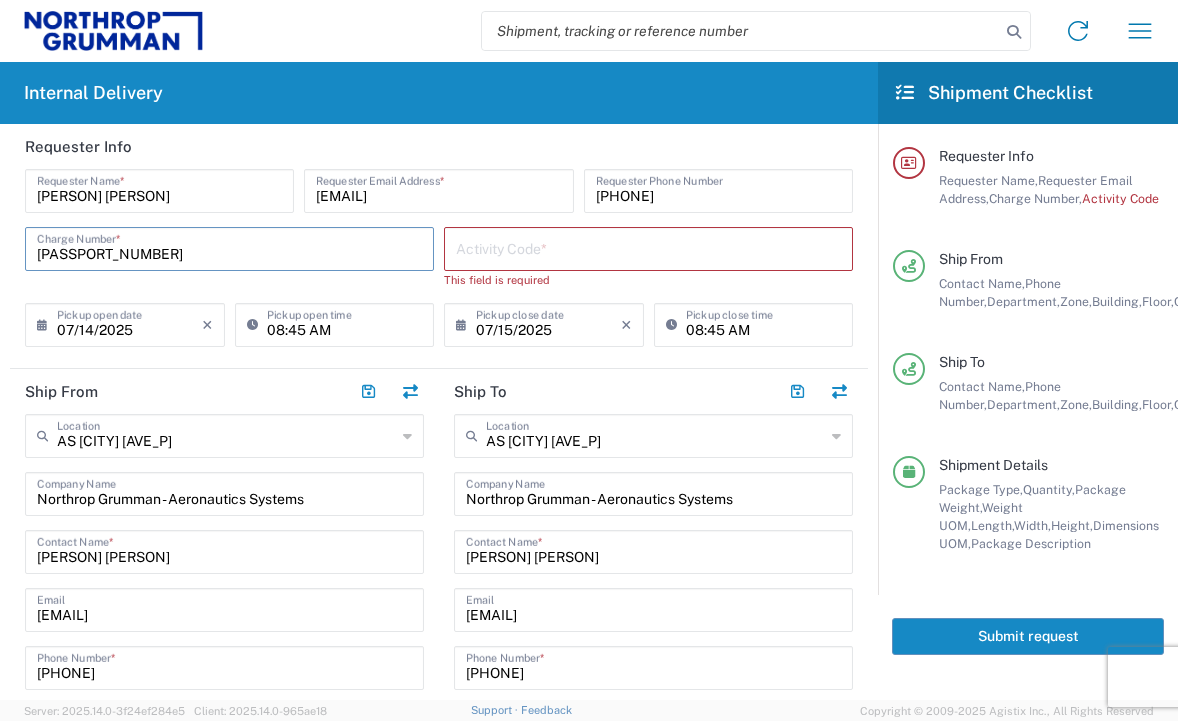 type on "[PASSPORT_NUMBER]" 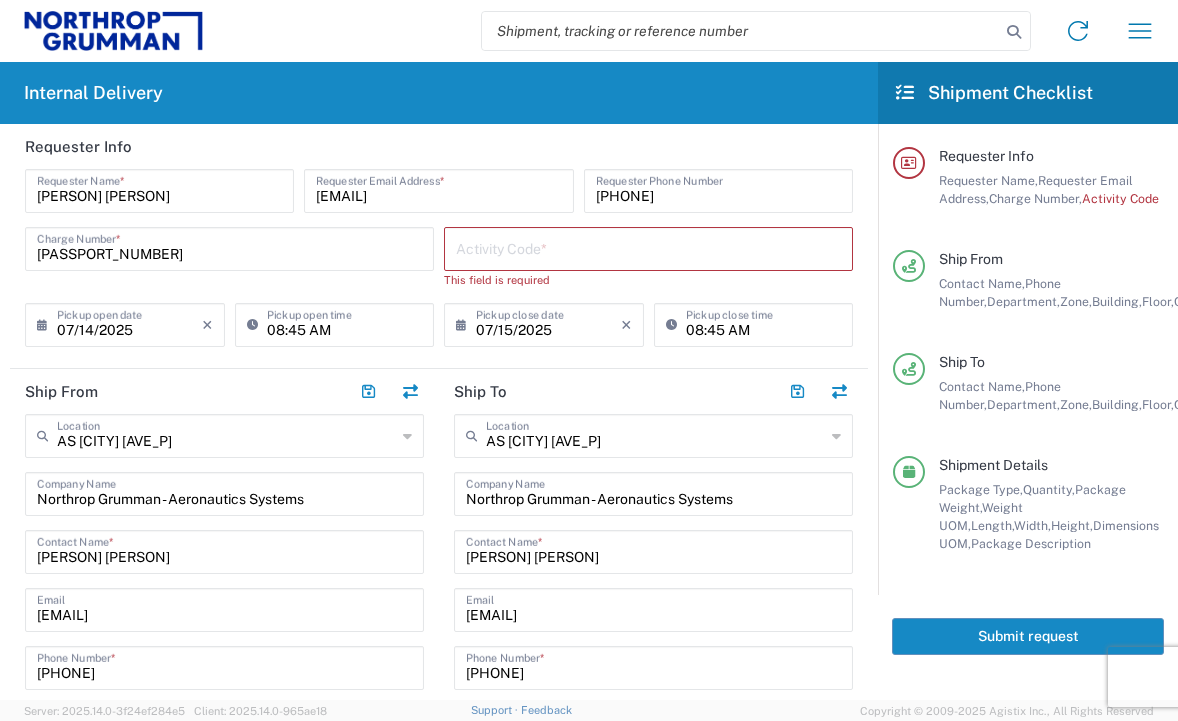 click at bounding box center (648, 247) 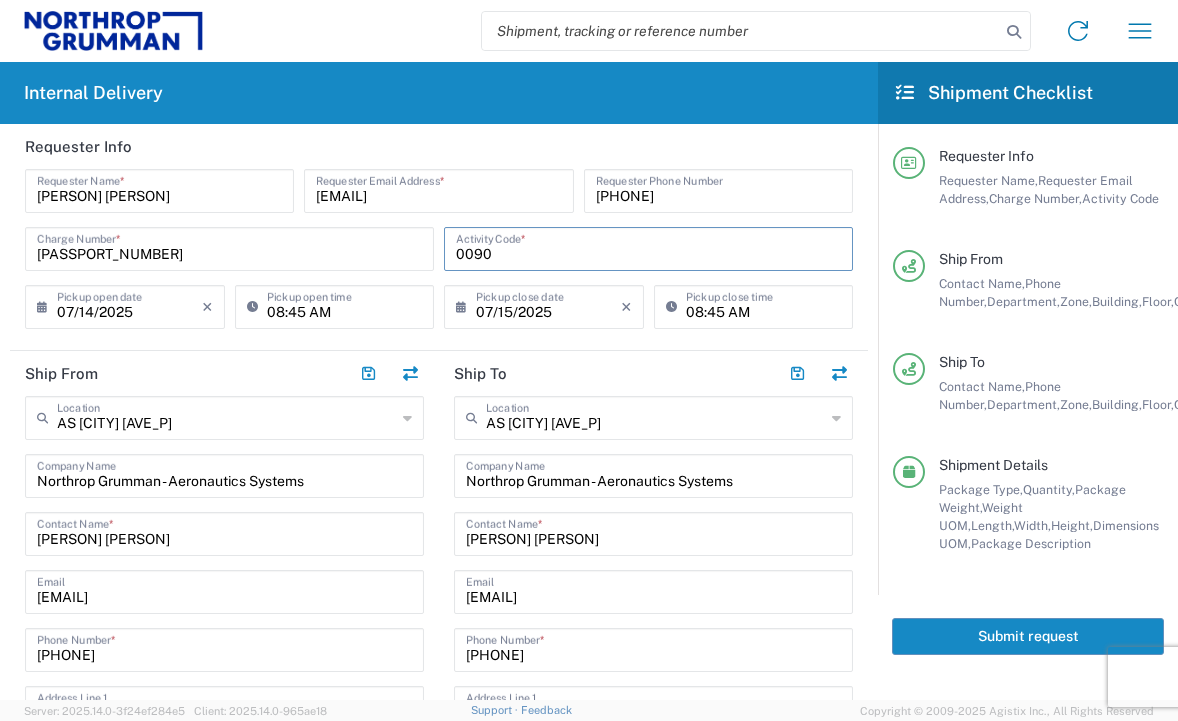 type on "0090" 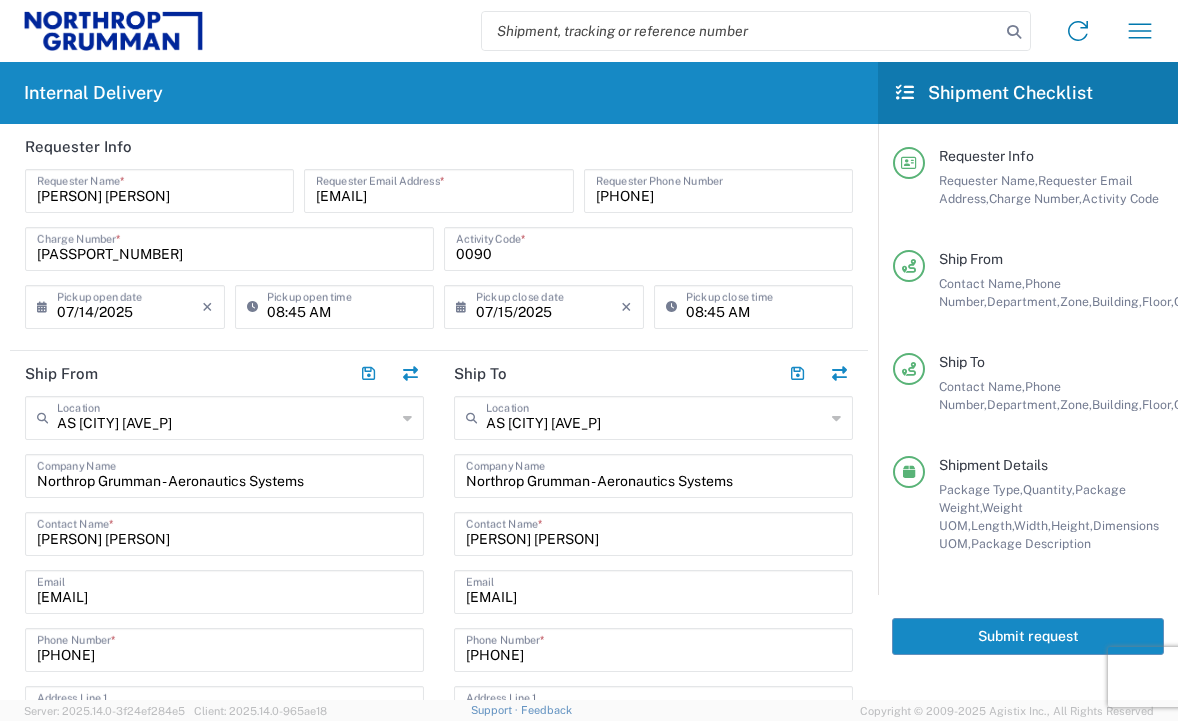 click on "Requester Info" 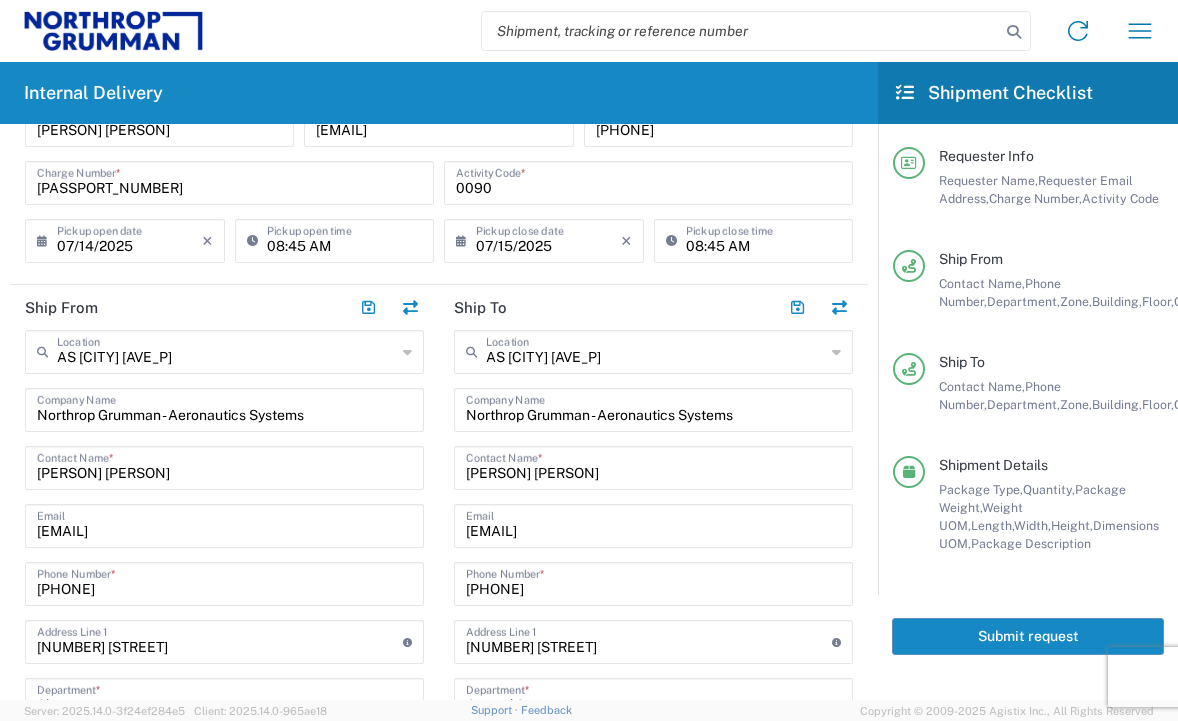scroll, scrollTop: 0, scrollLeft: 0, axis: both 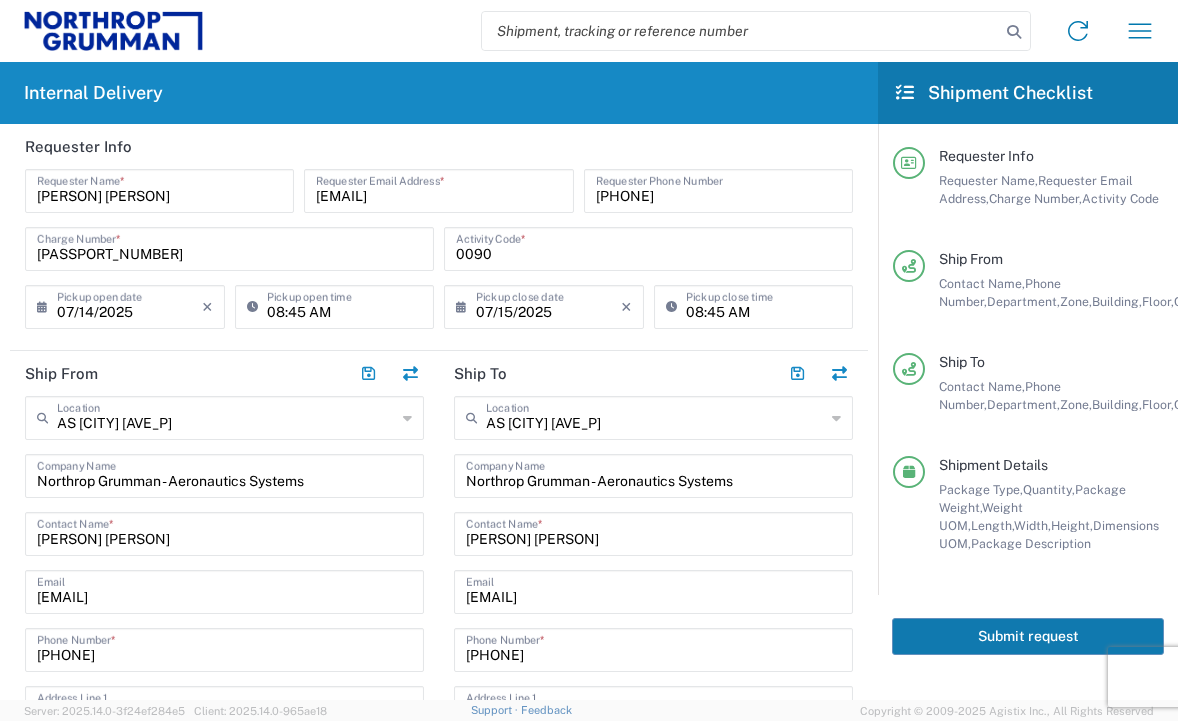 click on "Submit request" 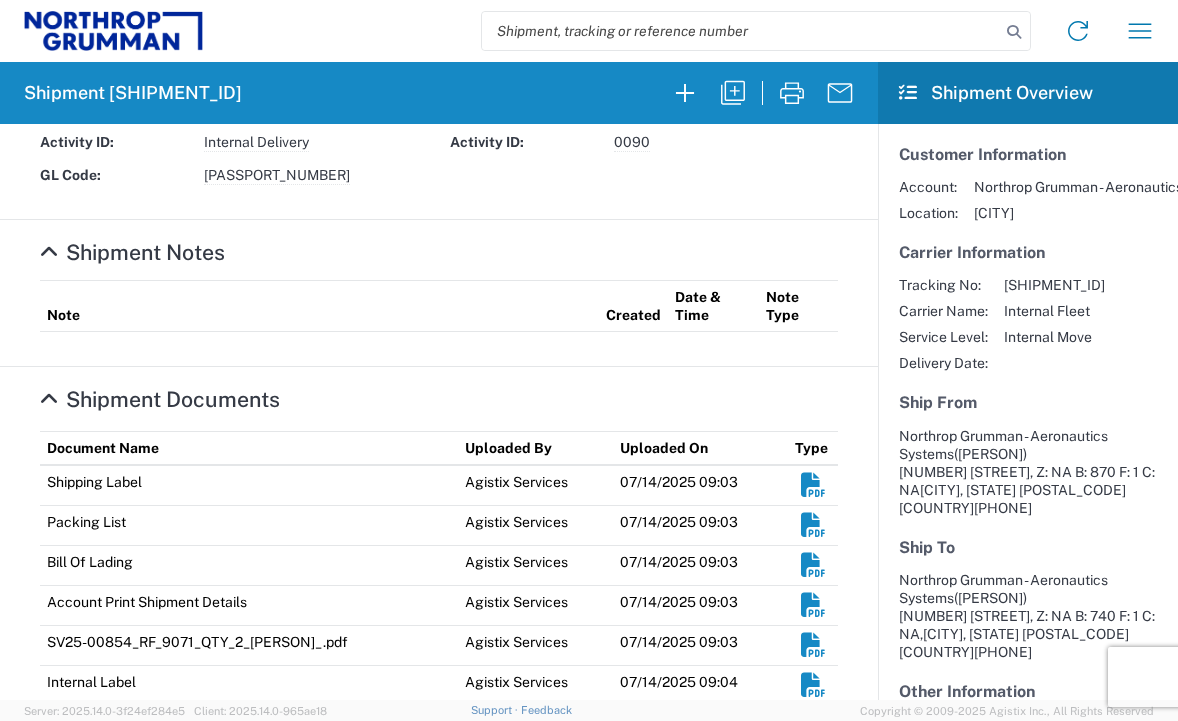 scroll, scrollTop: 1285, scrollLeft: 0, axis: vertical 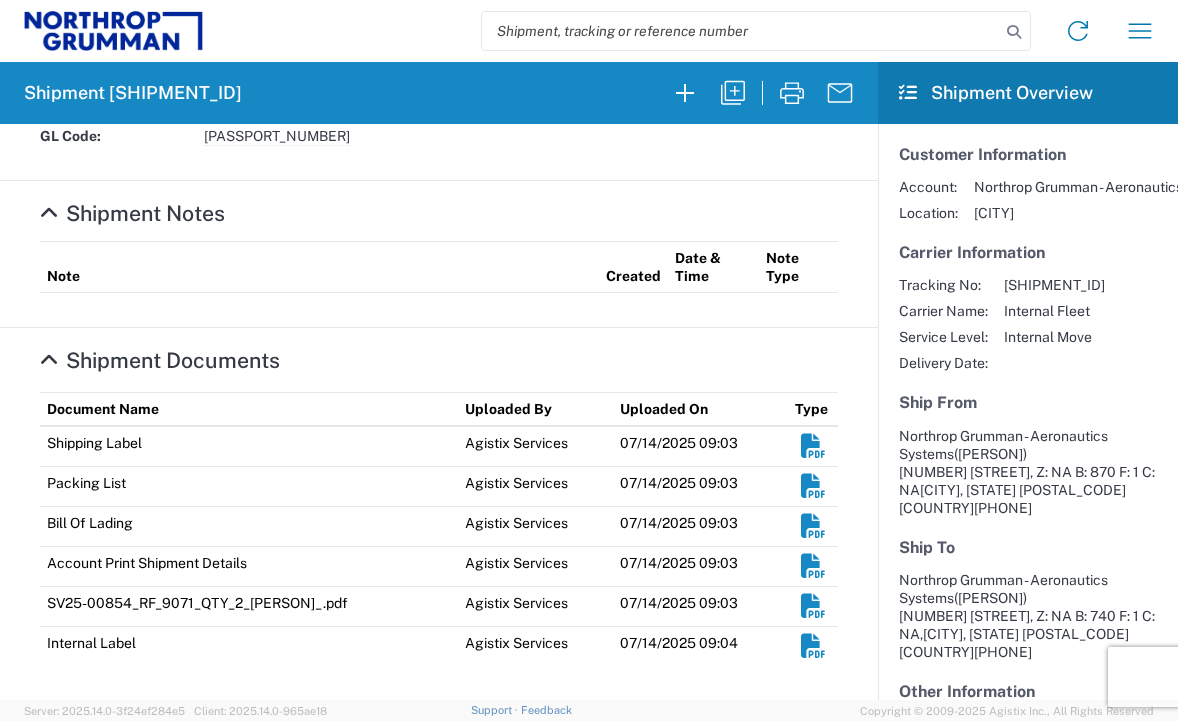 click at bounding box center [813, 646] 